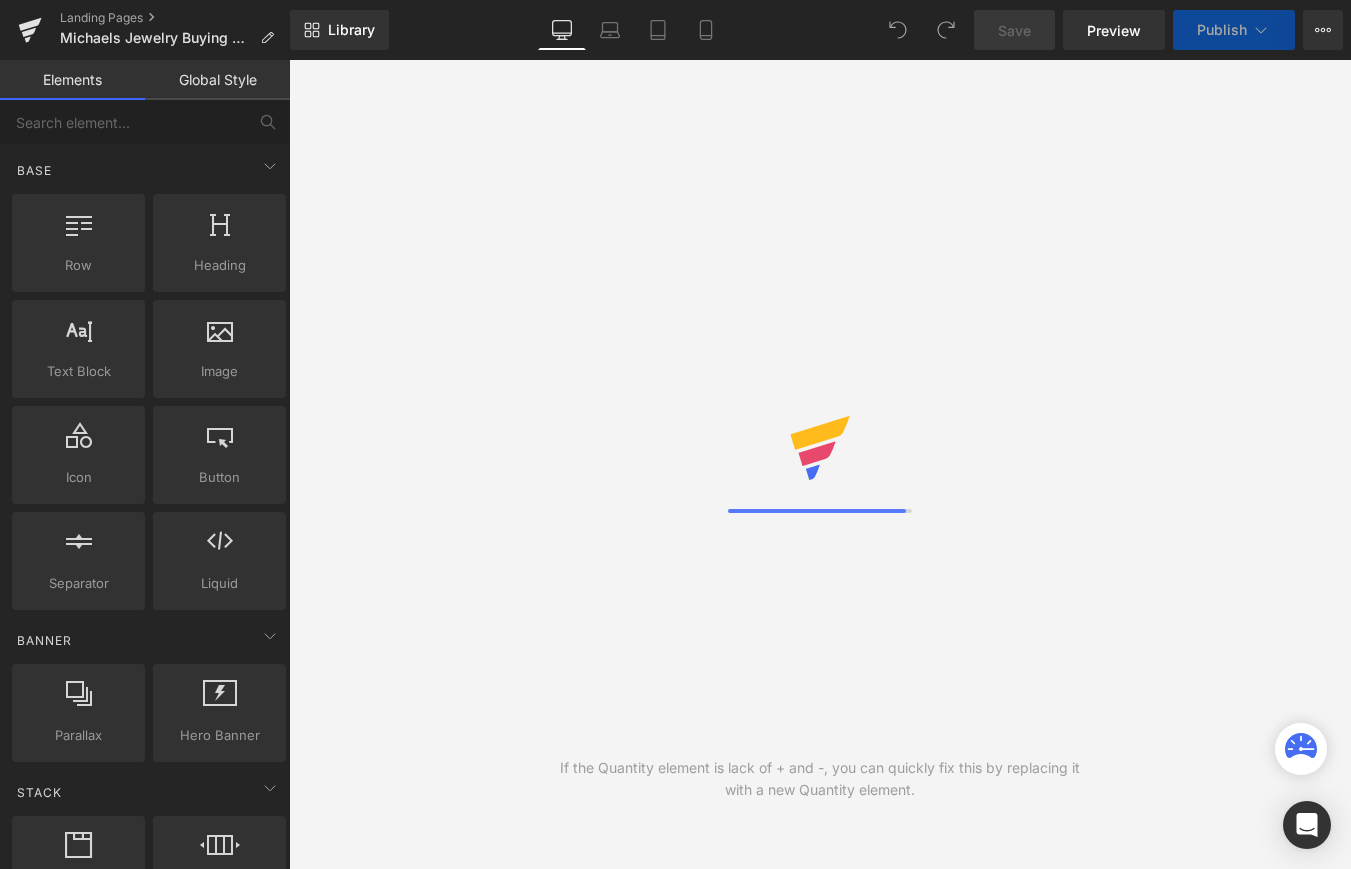 scroll, scrollTop: 0, scrollLeft: 0, axis: both 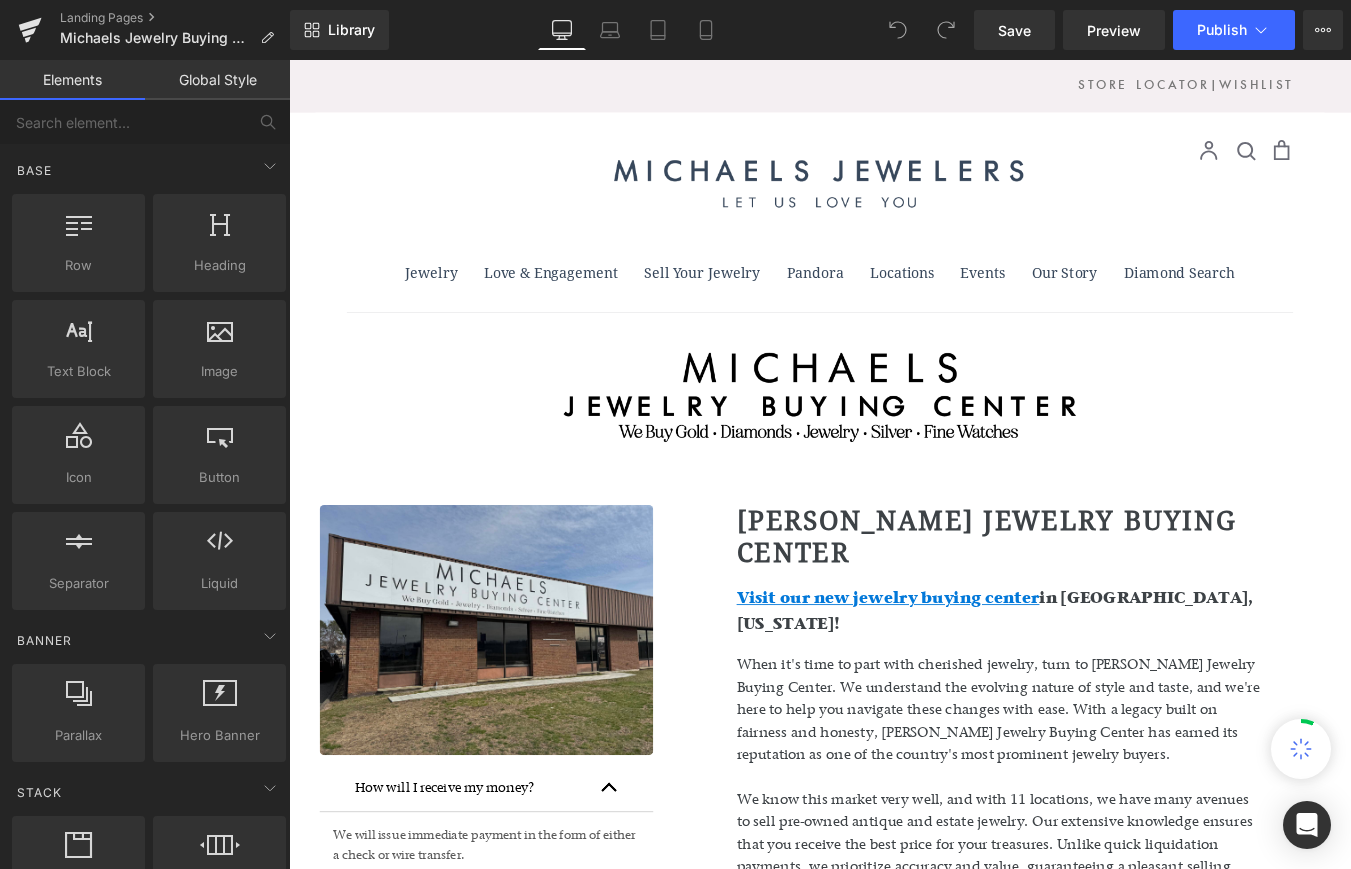 click on "When it's time to part with cherished jewelry, turn to [PERSON_NAME] Jewelry Buying Center. We understand the evolving nature of style and taste, and we're here to help you navigate these changes with ease. With a legacy built on fairness and honesty, [PERSON_NAME] Jewelry Buying Center has earned its reputation as one of the country's most prominent jewelry buyers. We know this market very well, and with 11 locations, we have many avenues to sell pre-owned antique and estate jewelry. Our extensive knowledge ensures that you receive the best price for your treasures. Unlike quick liquidation payments, we prioritize accuracy and value, guaranteeing a pleasant selling experience. Trust Michaels Jewelry Buying Center to provide expert assessments and top-dollar payouts, backed by our commitment to customer satisfaction." at bounding box center [1099, 890] 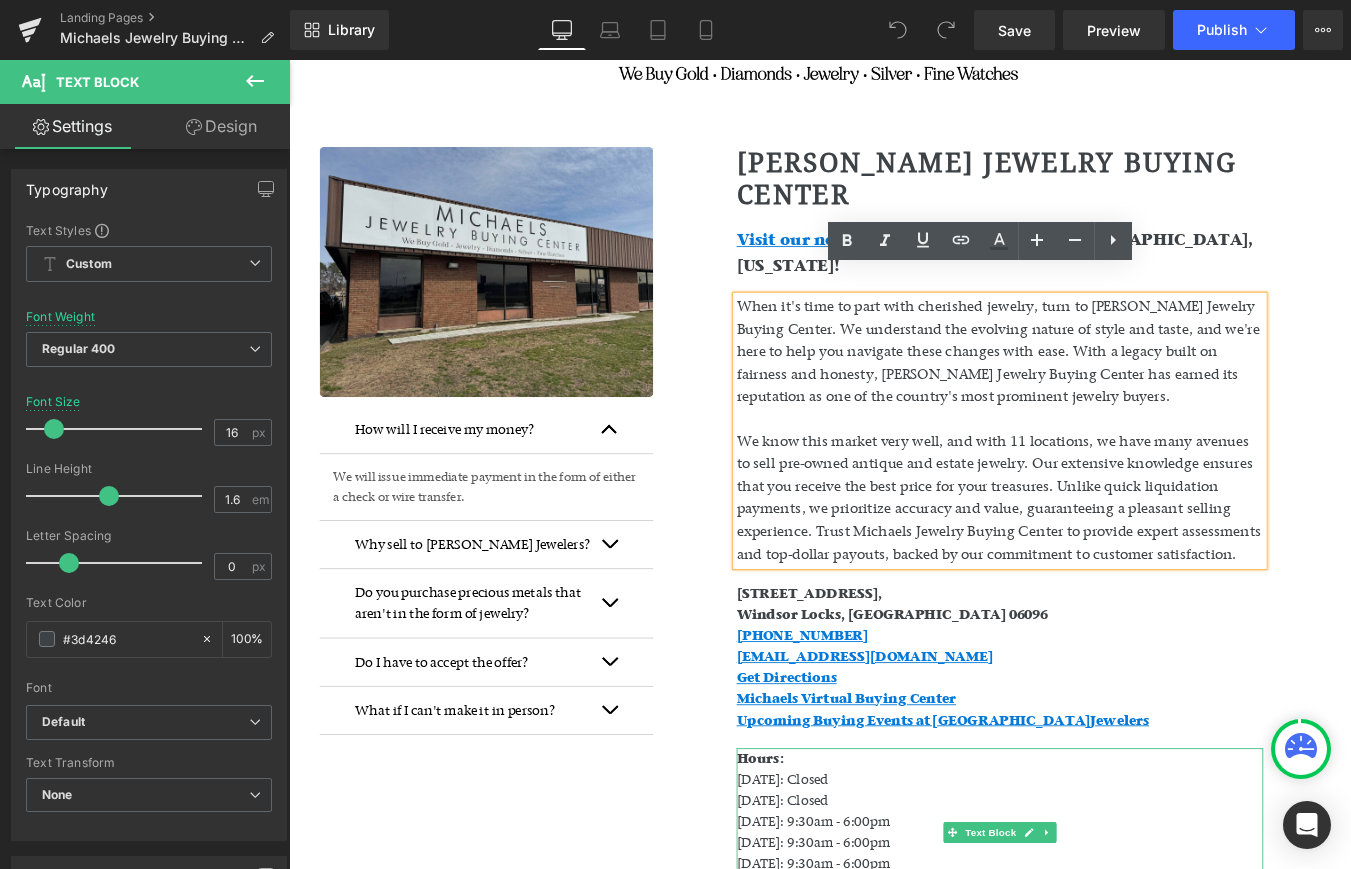 scroll, scrollTop: 442, scrollLeft: 0, axis: vertical 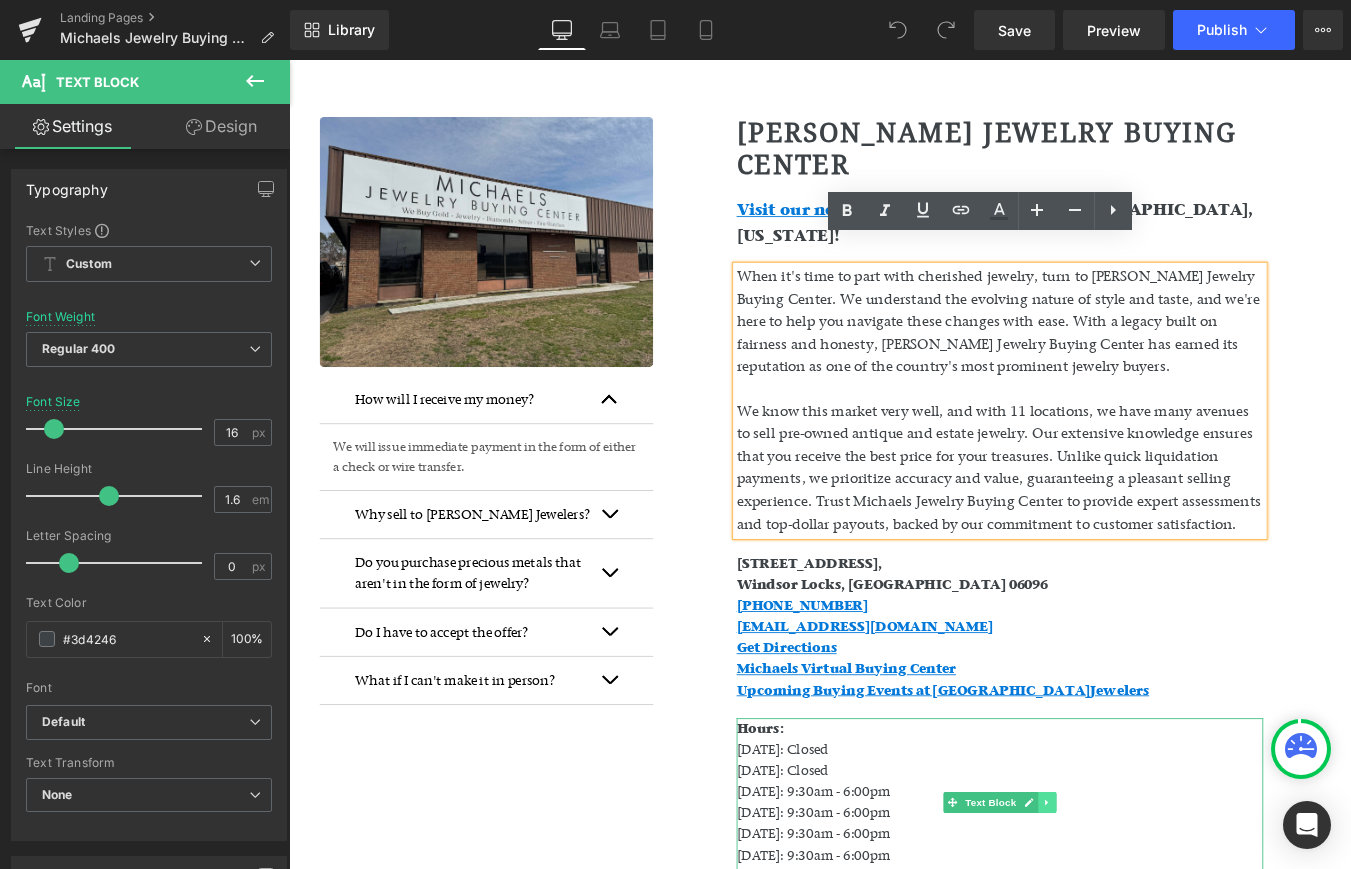 click 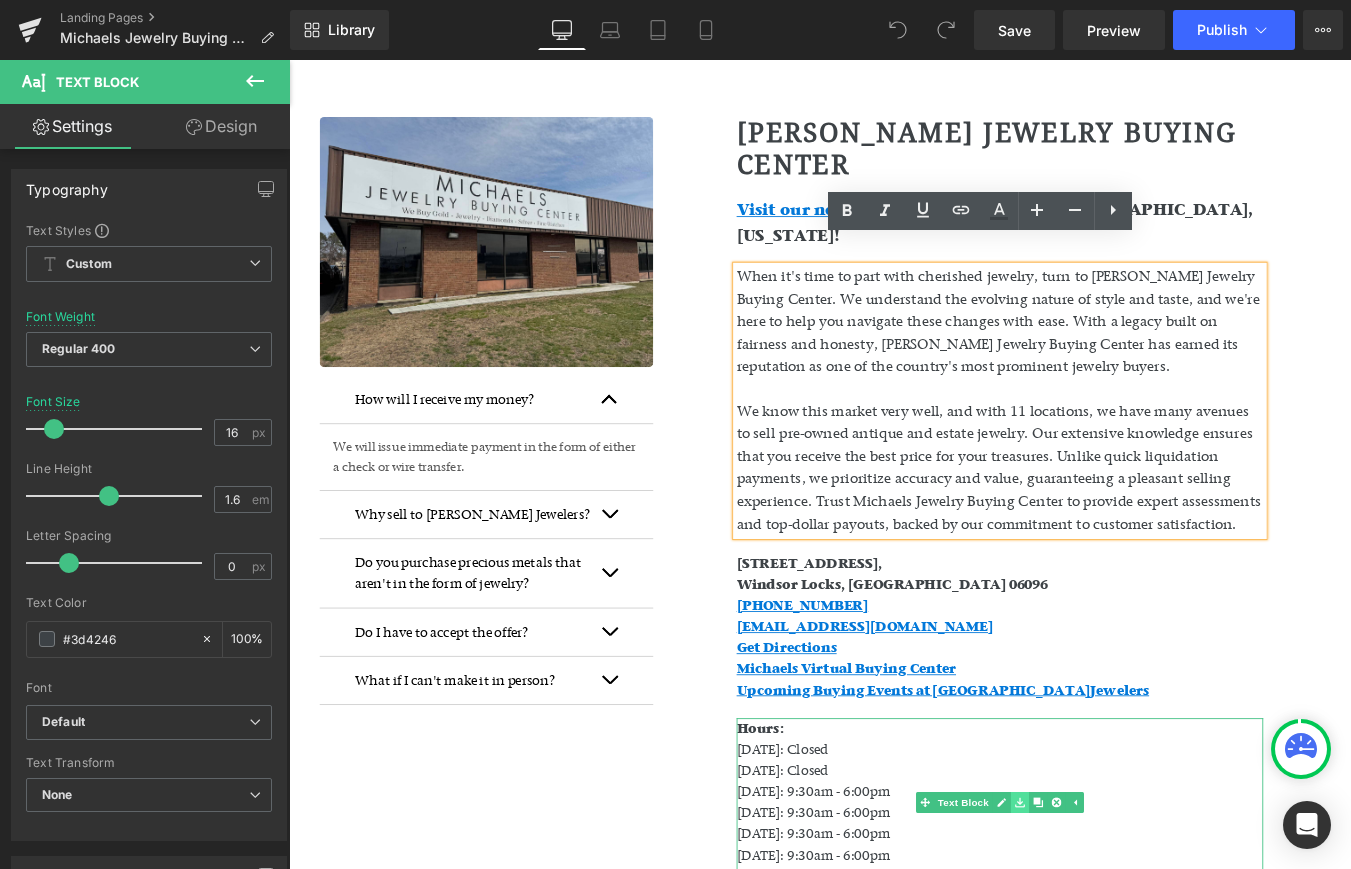 click 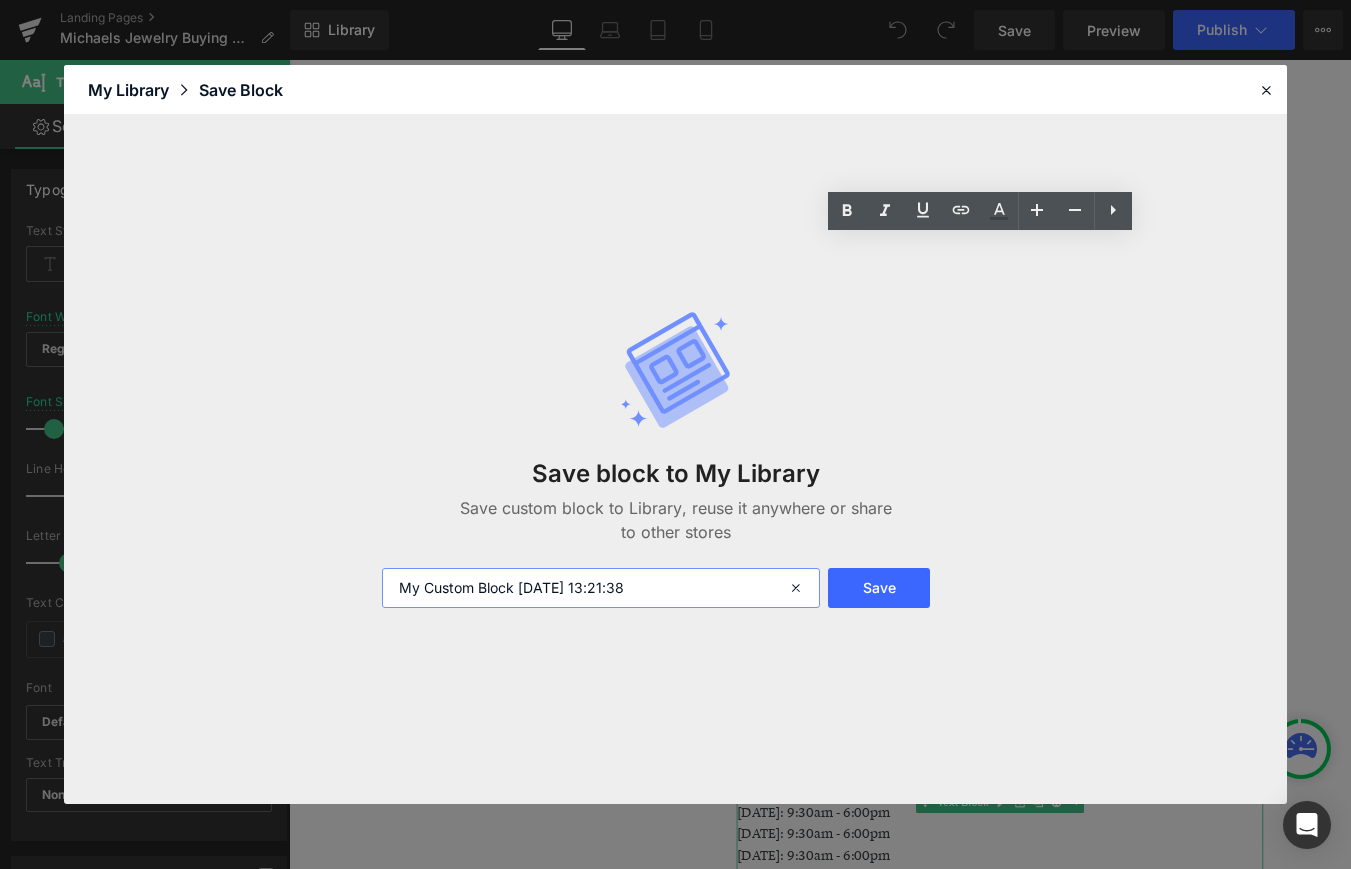 click on "My Custom Block [DATE] 13:21:38" at bounding box center (601, 588) 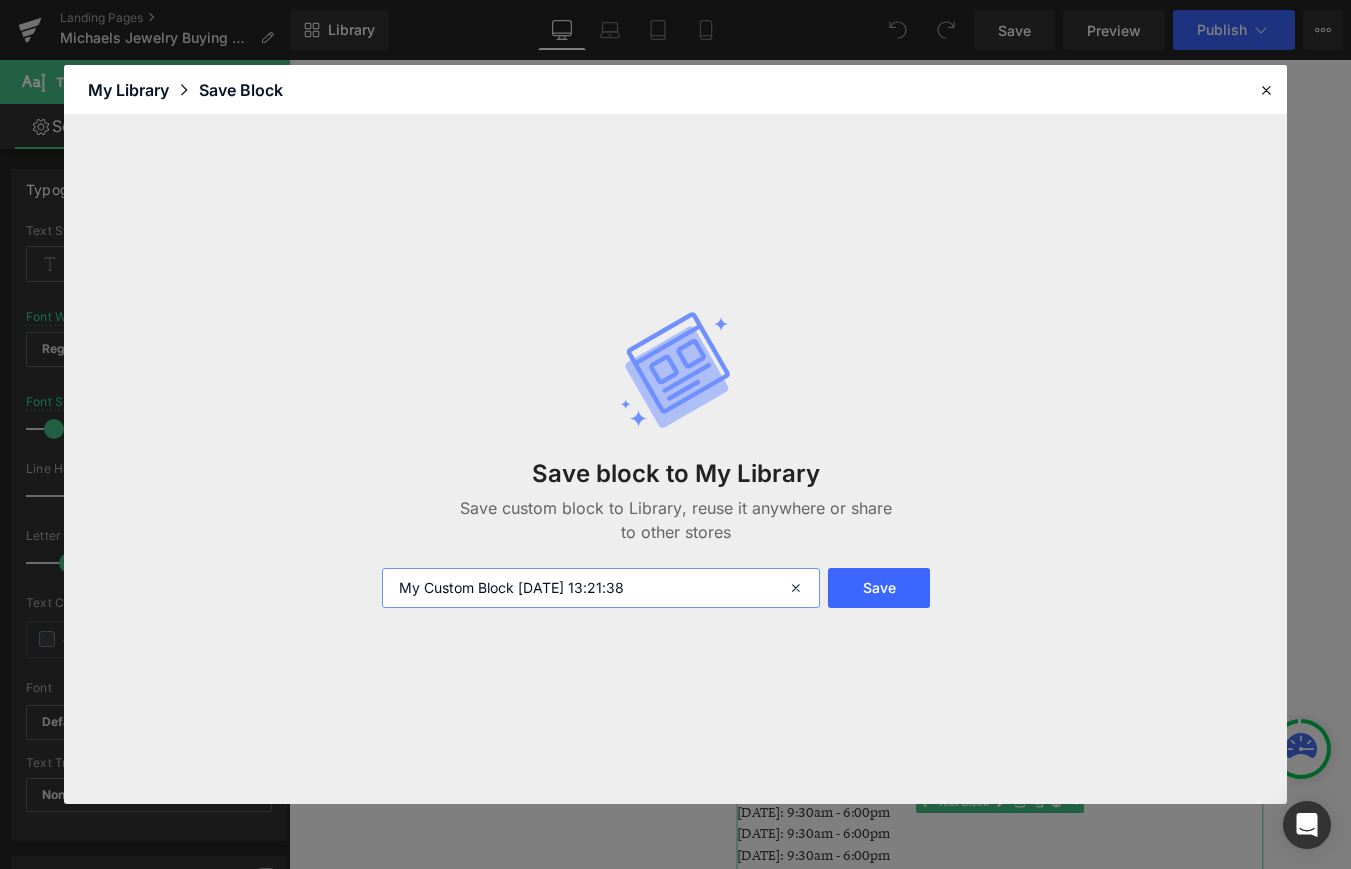 click on "My Custom Block [DATE] 13:21:38" at bounding box center [601, 588] 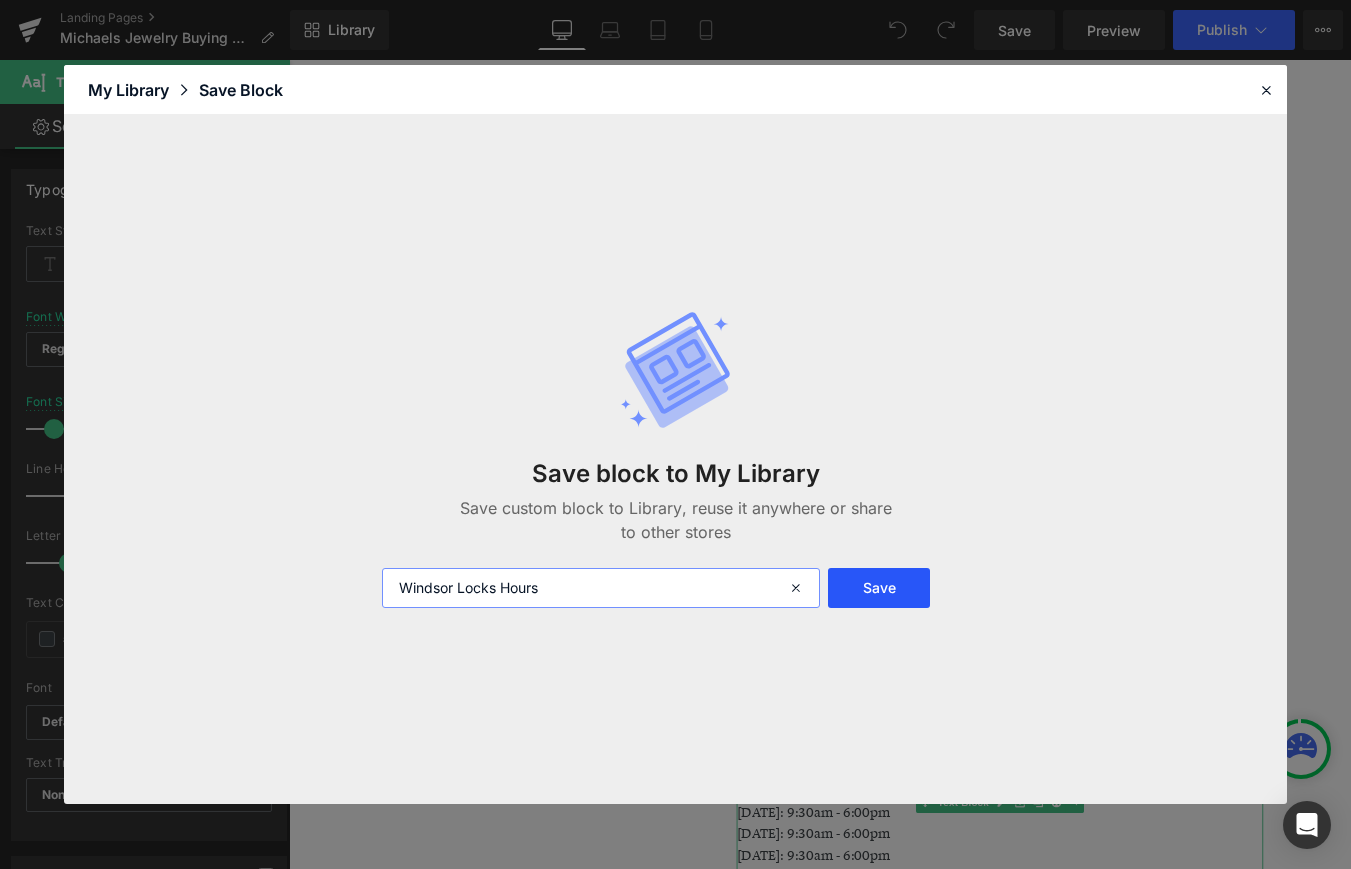 type on "Windsor Locks Hours" 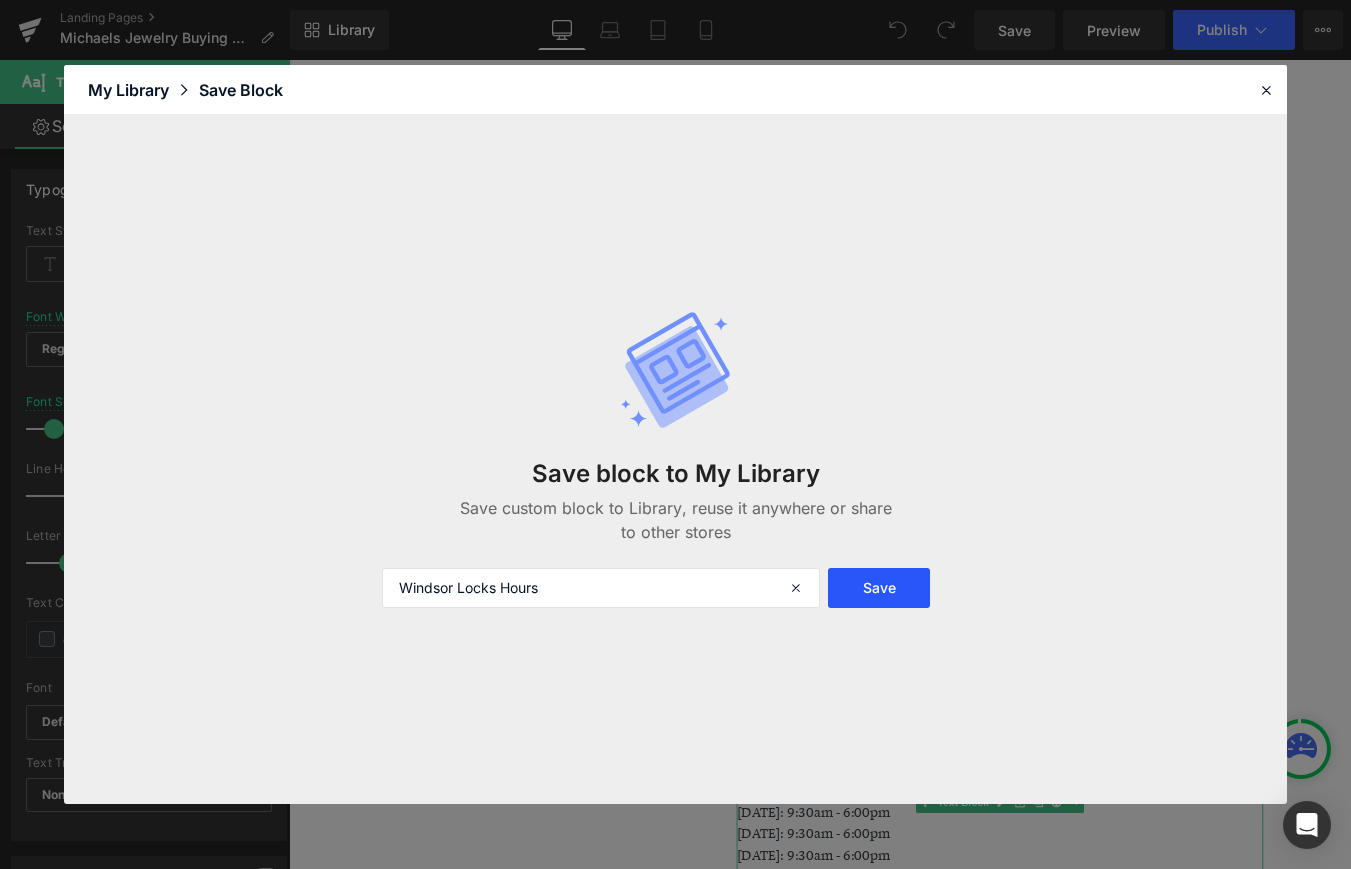 click on "Save" at bounding box center (879, 588) 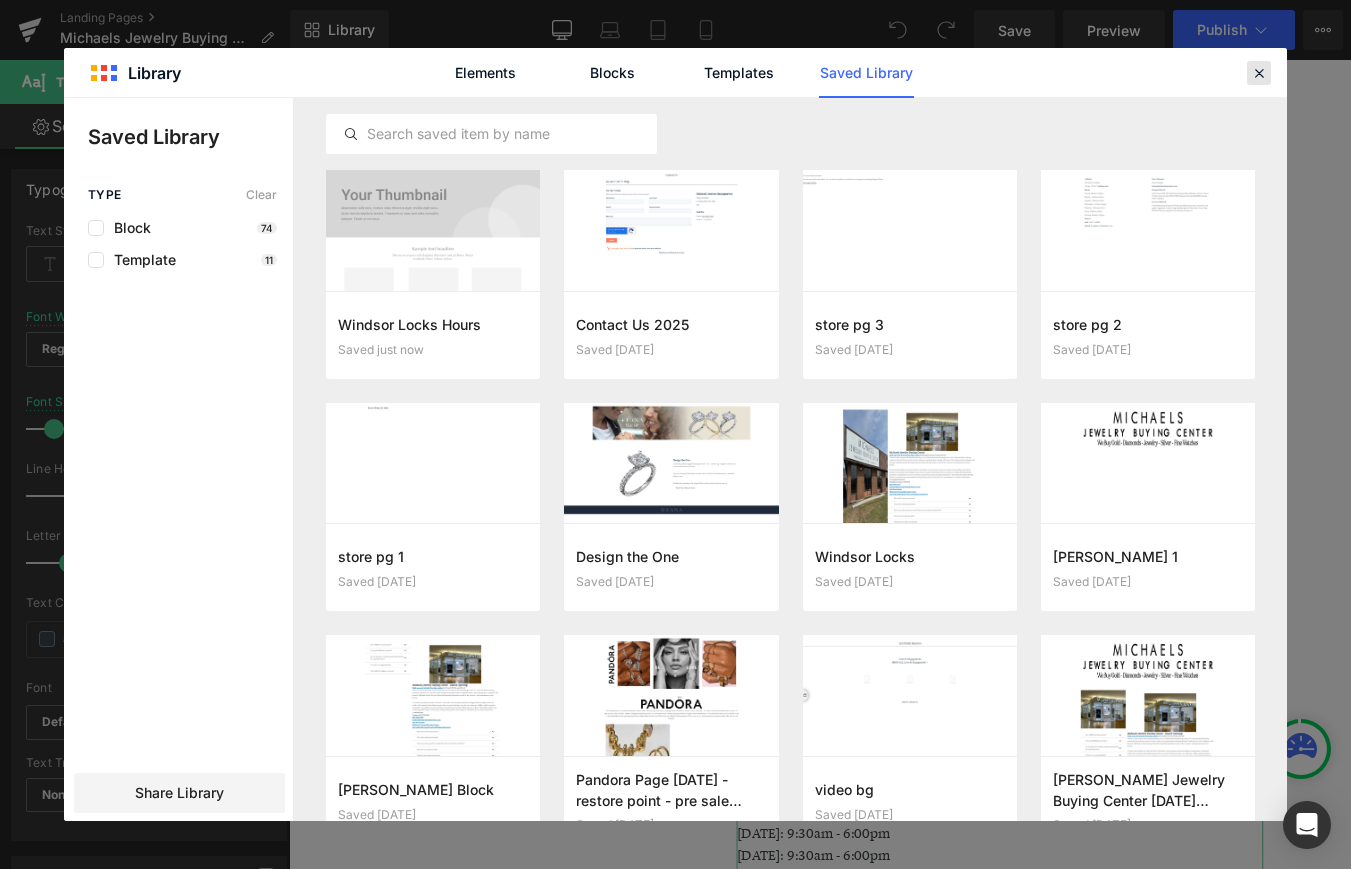click at bounding box center (1259, 73) 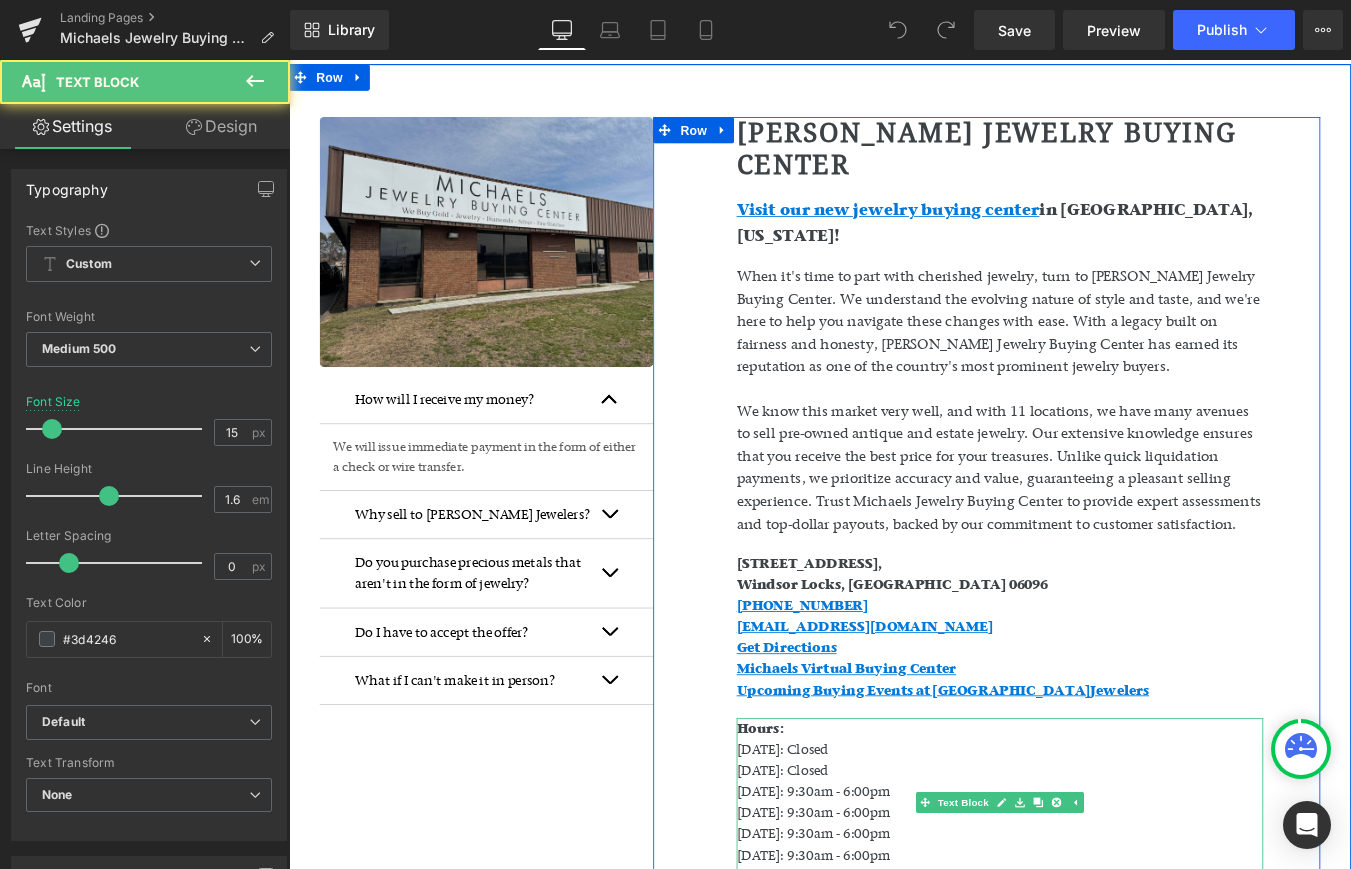 click on "[DATE]: 9:30am - 6:00pm" at bounding box center [1099, 894] 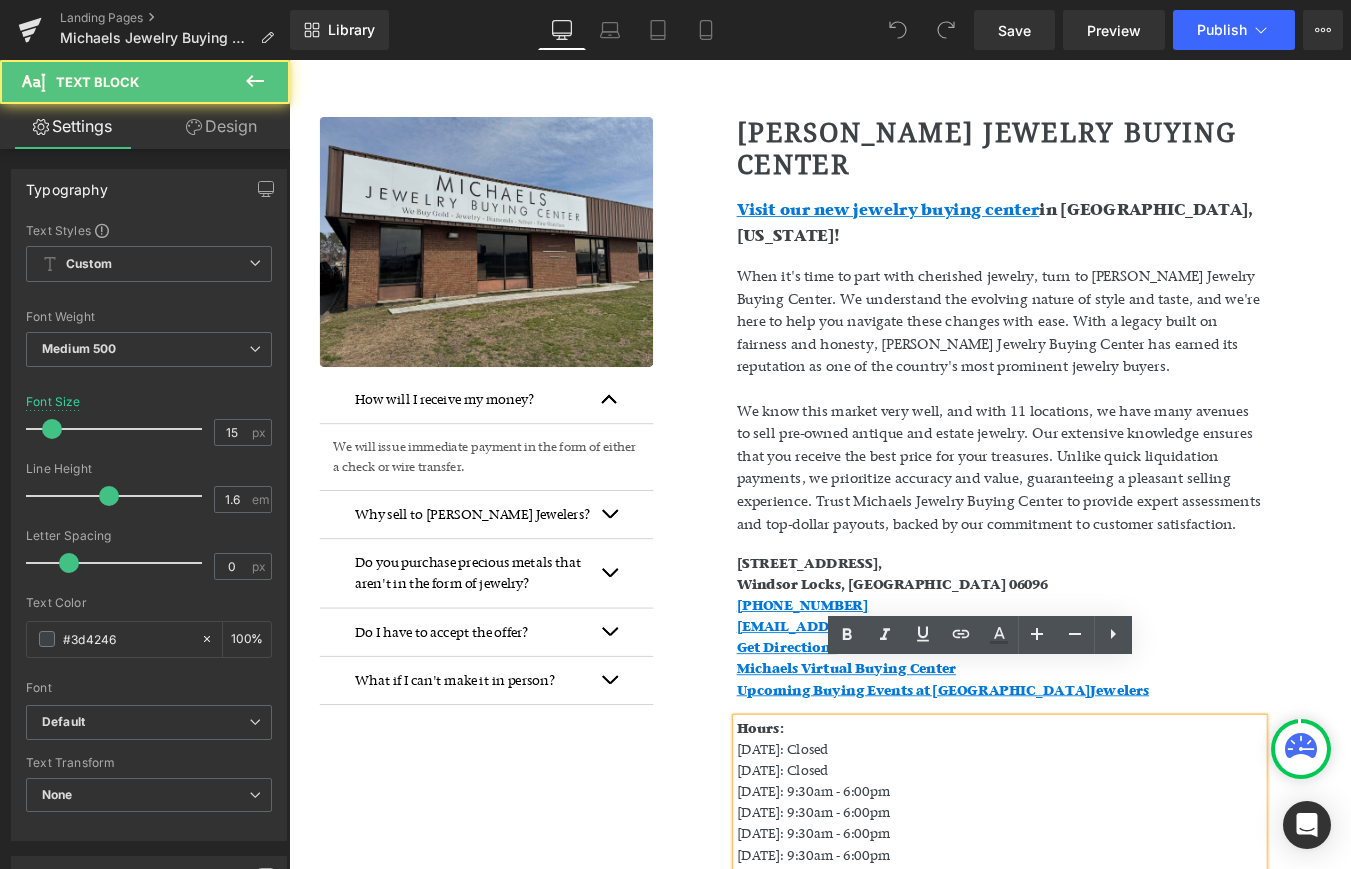 drag, startPoint x: 958, startPoint y: 928, endPoint x: 887, endPoint y: 884, distance: 83.528435 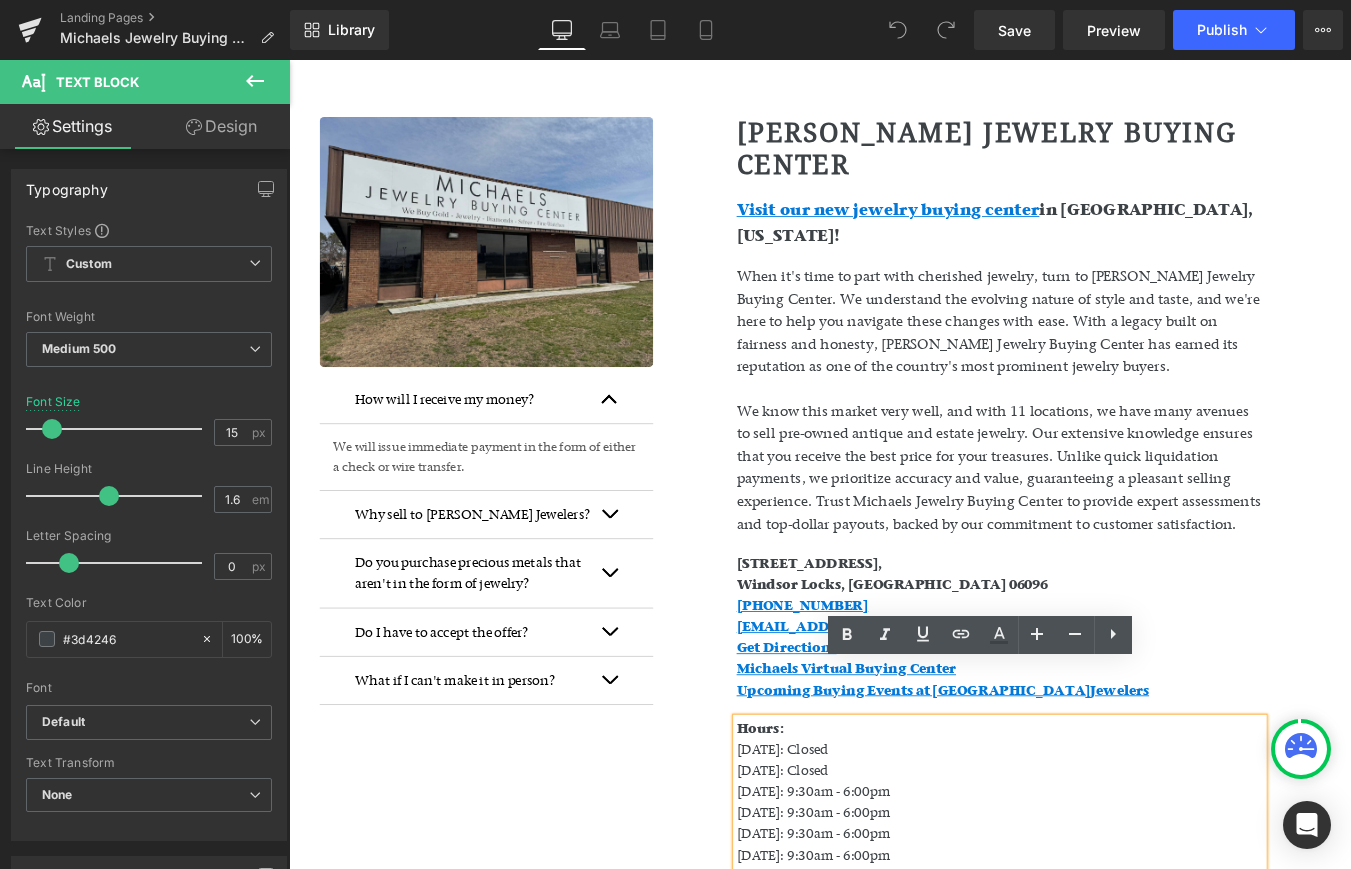 type 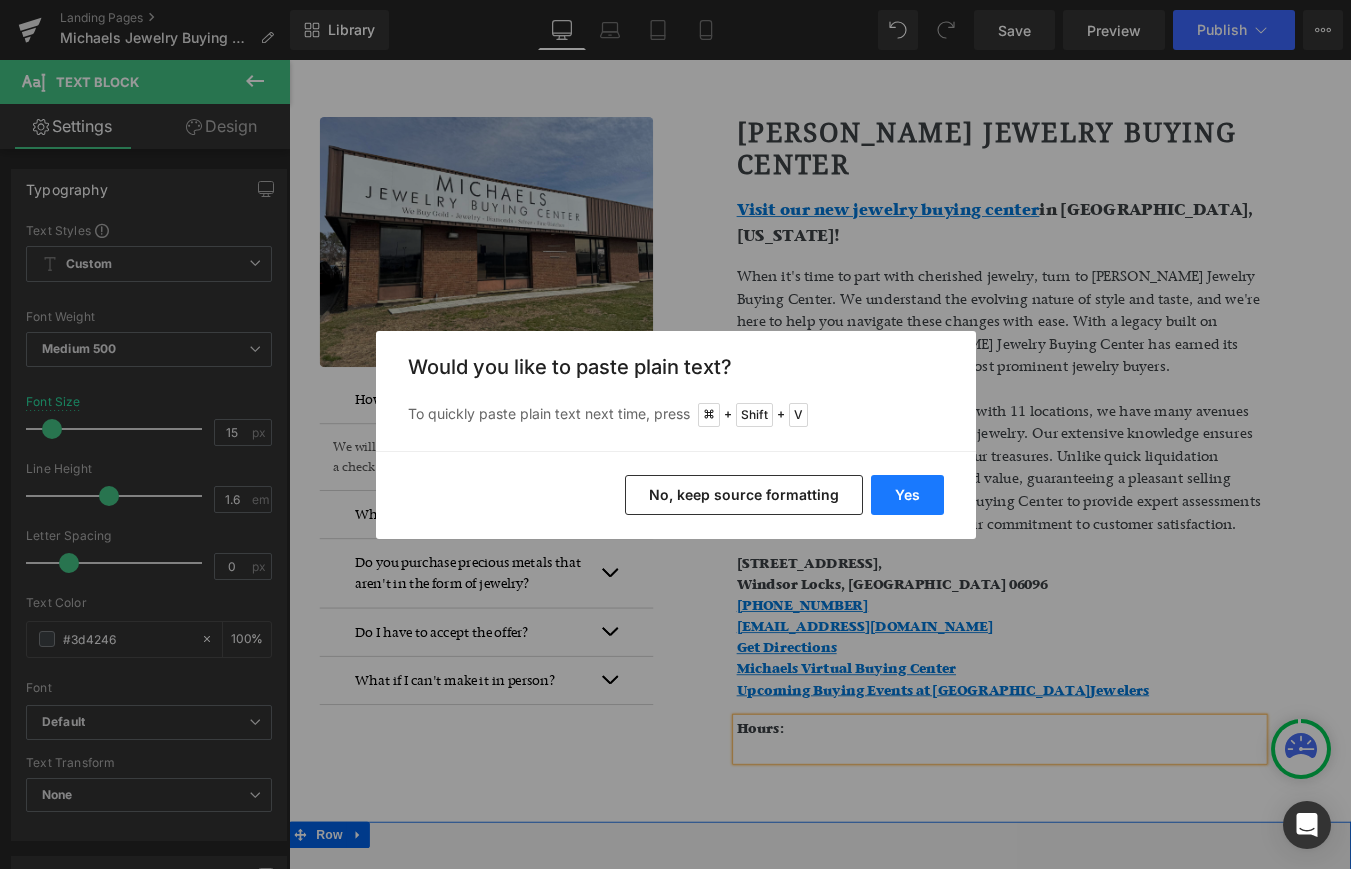 click on "Yes" at bounding box center (907, 495) 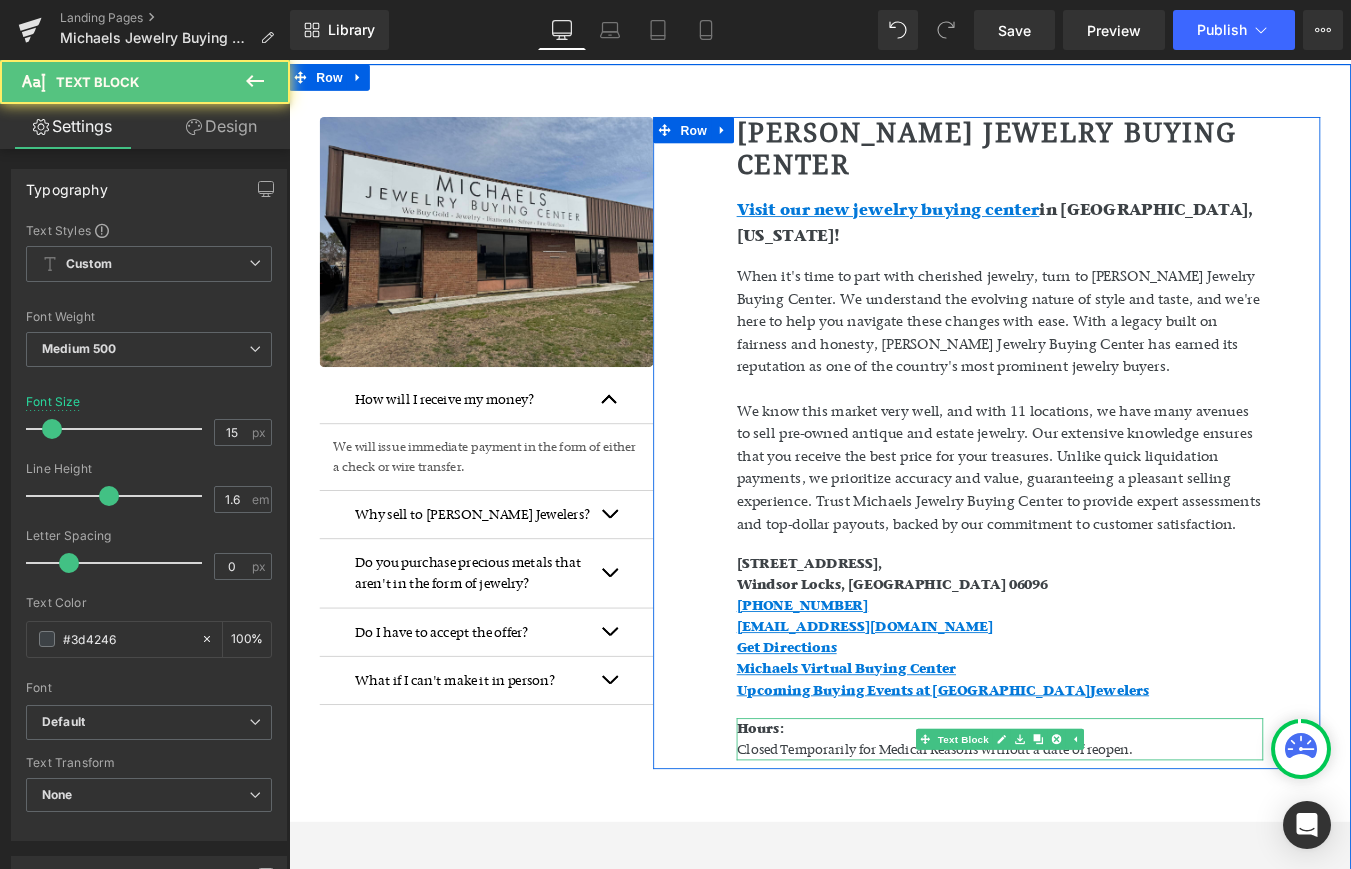 click on "Closed Temporarily for Medical Reasons without a date of reopen." at bounding box center (1099, 846) 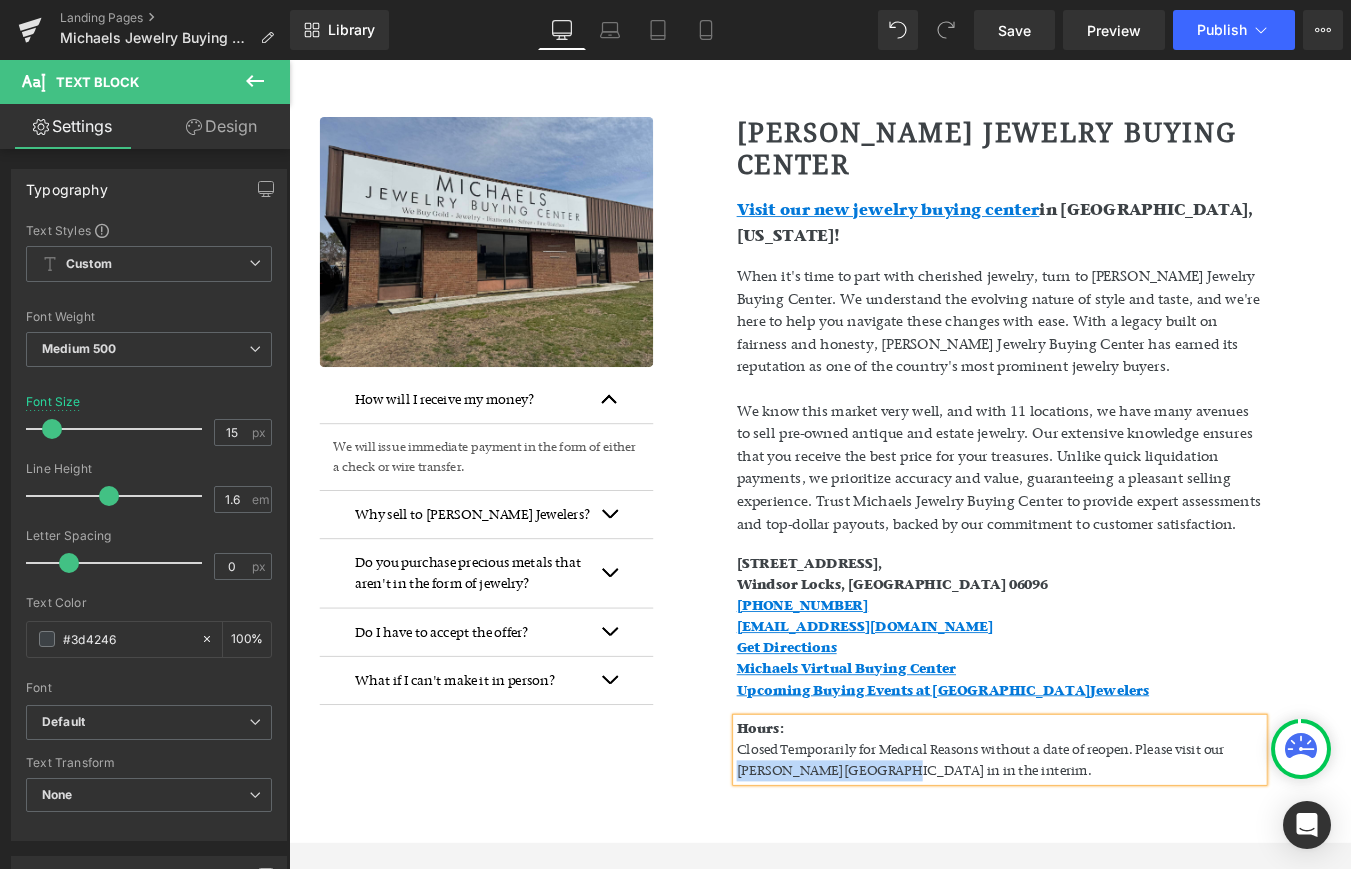 drag, startPoint x: 1296, startPoint y: 782, endPoint x: 884, endPoint y: 810, distance: 412.95035 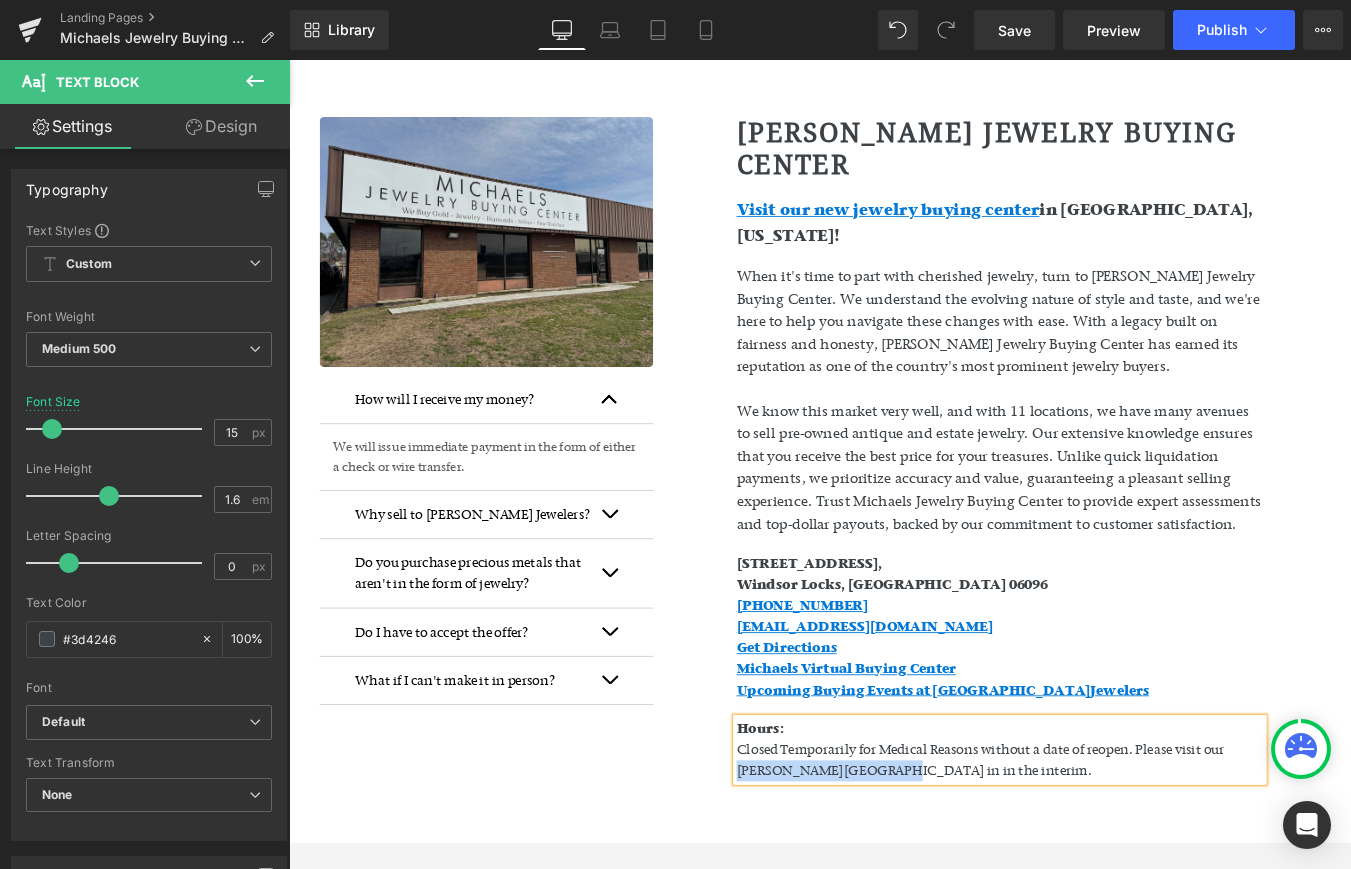 click on "Closed Temporarily for Medical Reasons without a date of reopen. Please visit our [PERSON_NAME][GEOGRAPHIC_DATA] in in the interim." at bounding box center (1099, 858) 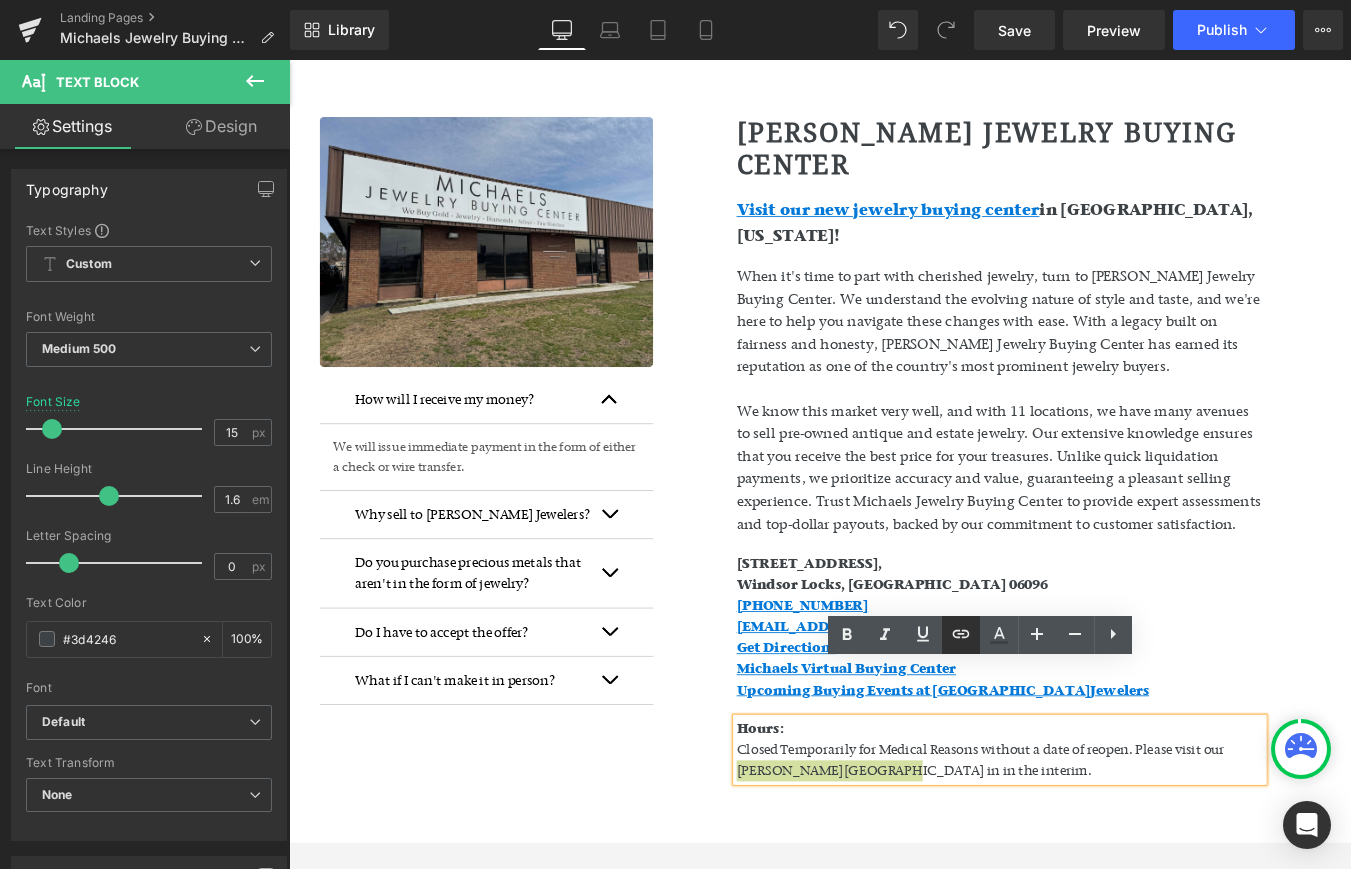 click 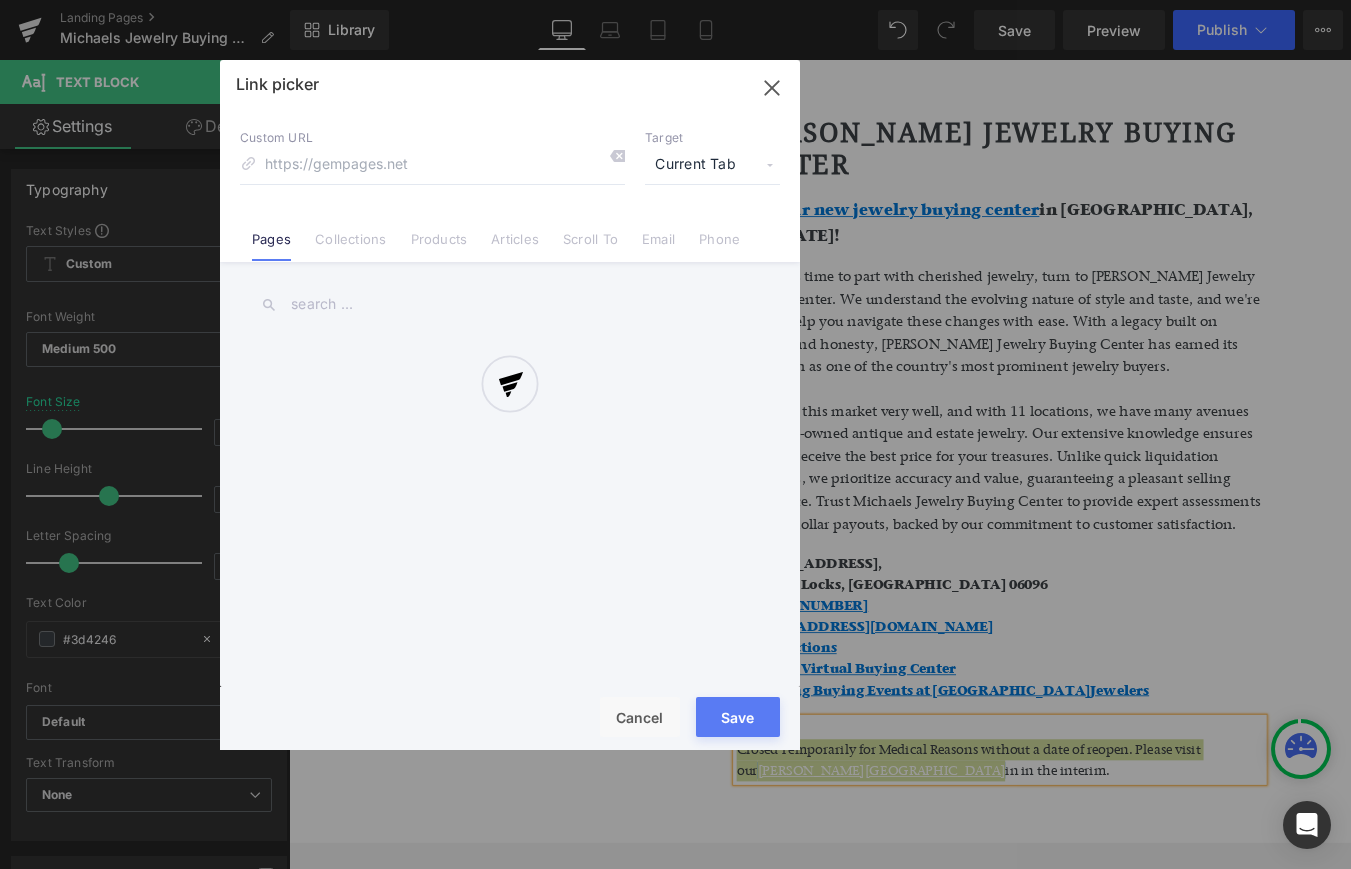 click on "Text Color Highlight Color #333333   Edit or remove link:   Edit   -   Unlink   -   Cancel                                             Link picker Back to Library   Insert           Custom URL                   Target   Current Tab     Current Tab   New Tab                 Pages       Collections       Products       Articles       Scroll To       Email       Phone                                                       Email Address     Subject     Message             Phone Number           Save Cancel" at bounding box center (675, 0) 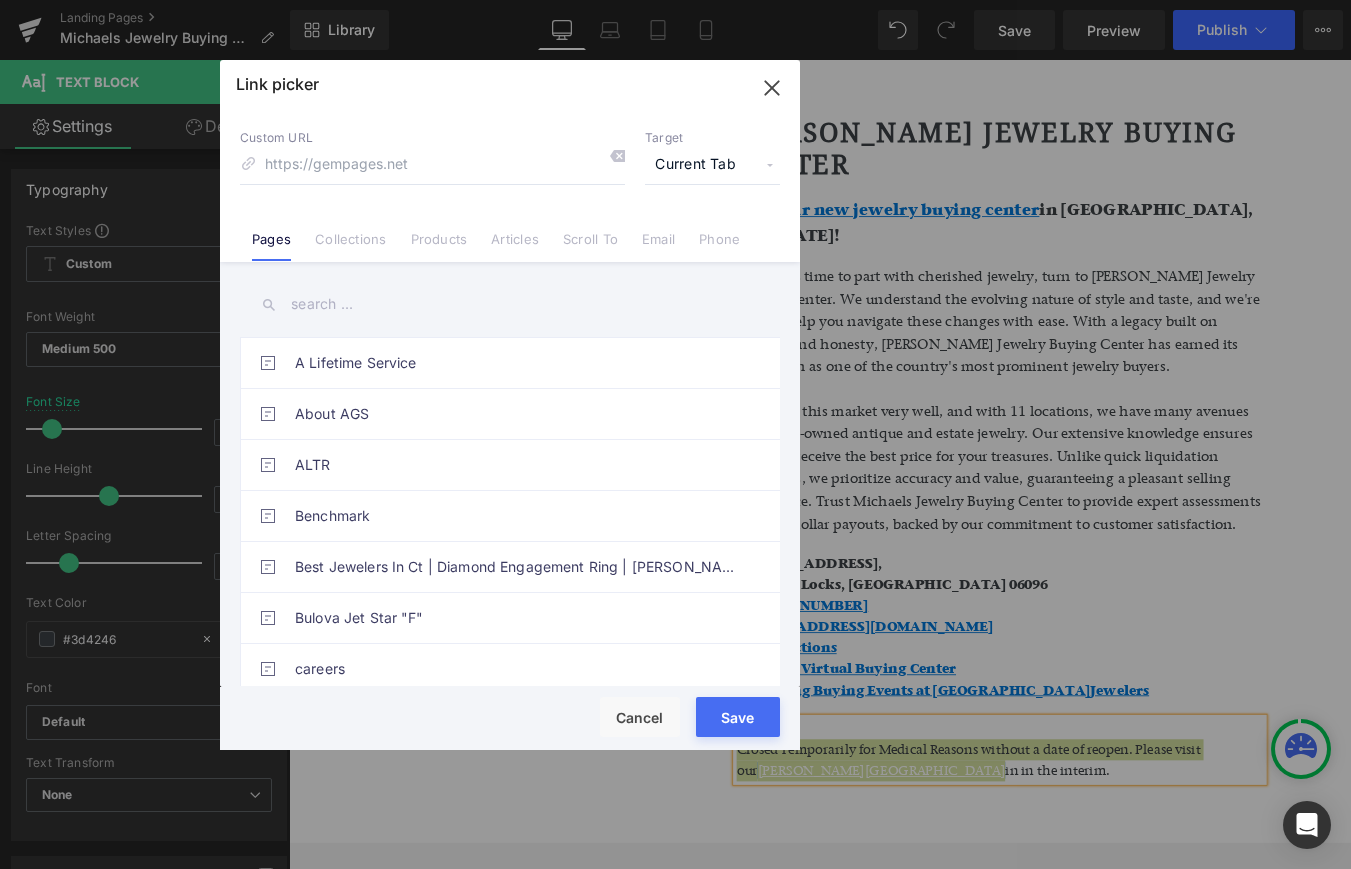 click at bounding box center (510, 304) 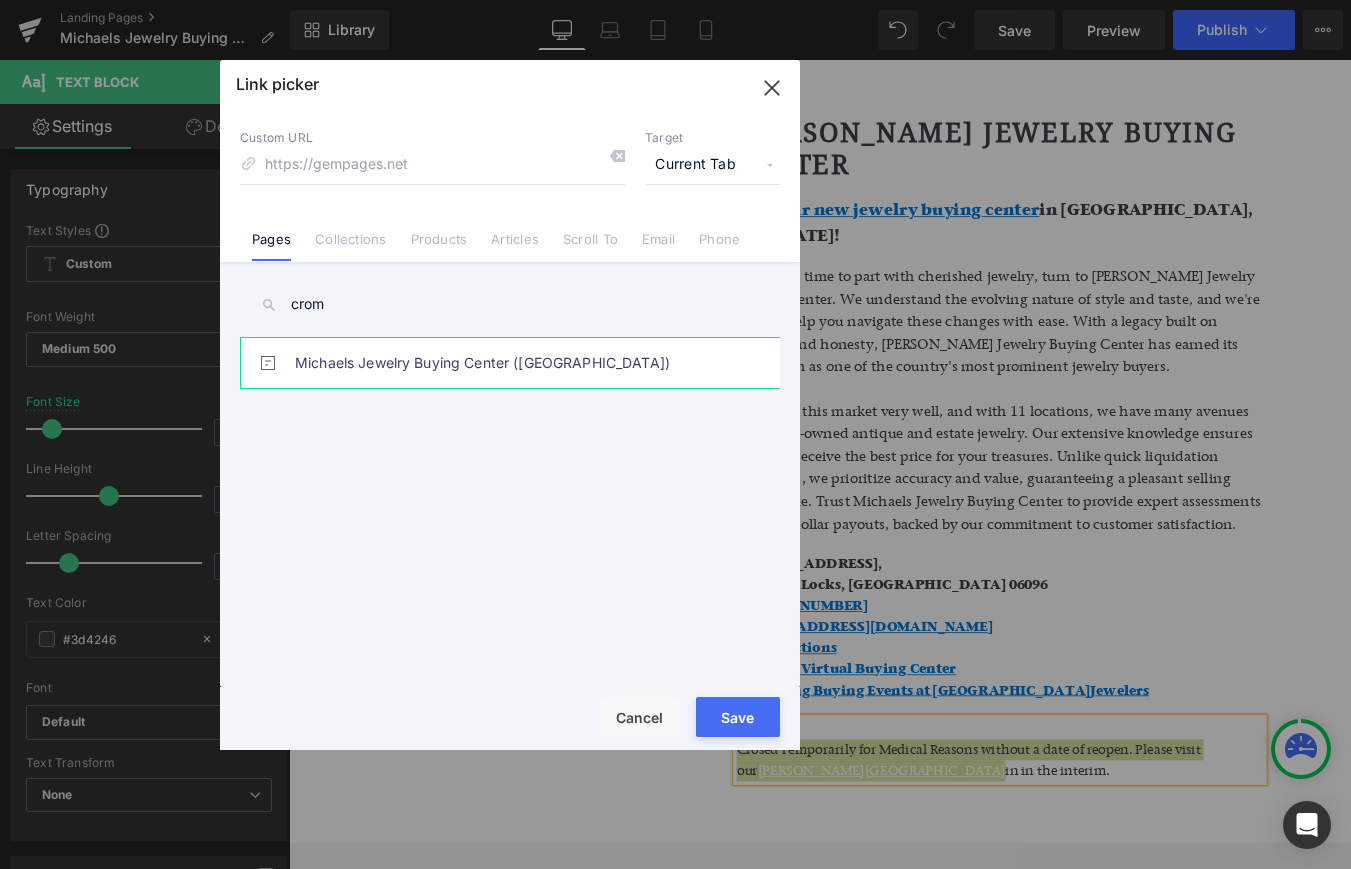 type on "crom" 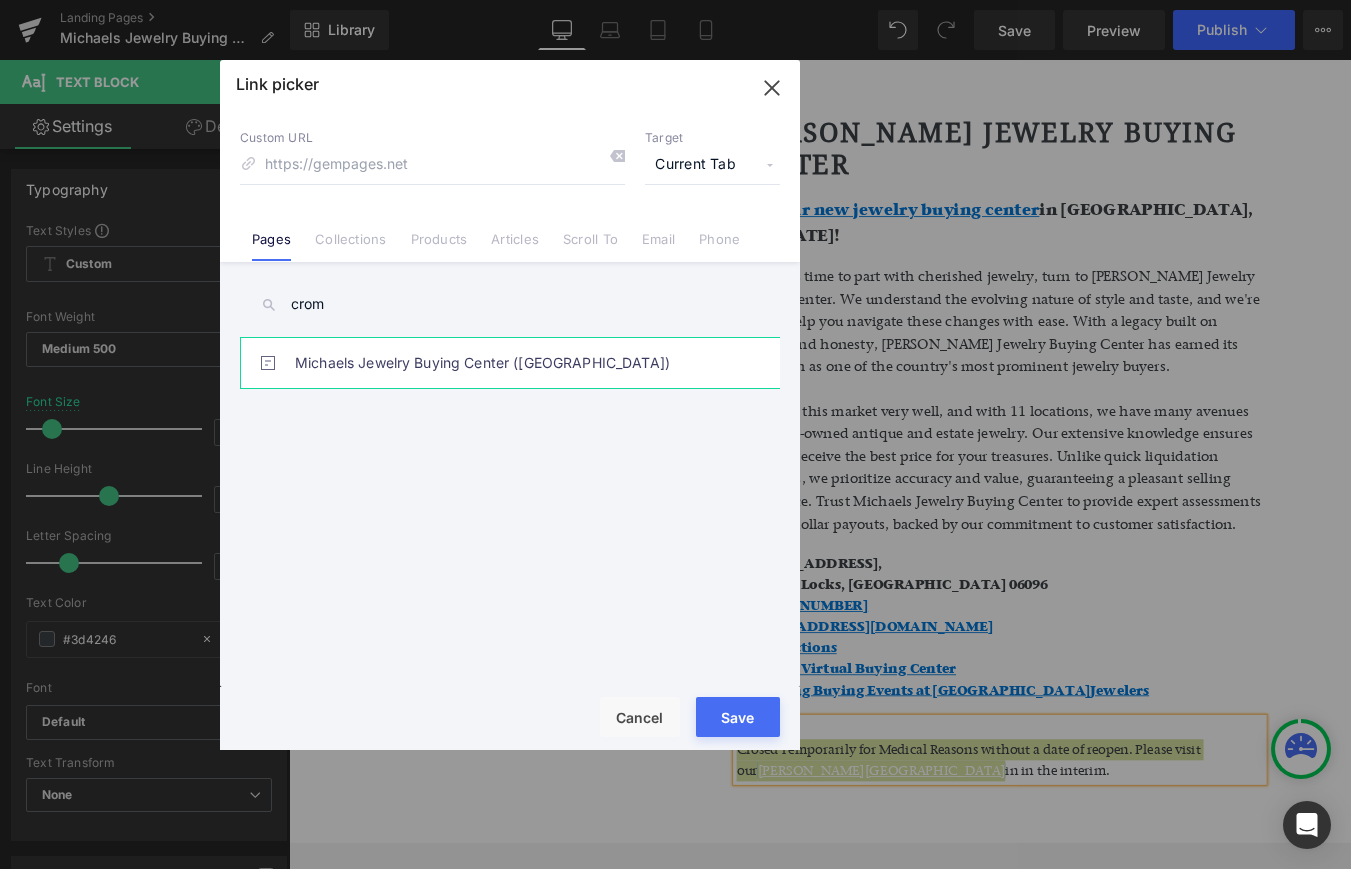 click on "Michaels Jewelry Buying Center ([GEOGRAPHIC_DATA])" at bounding box center (515, 363) 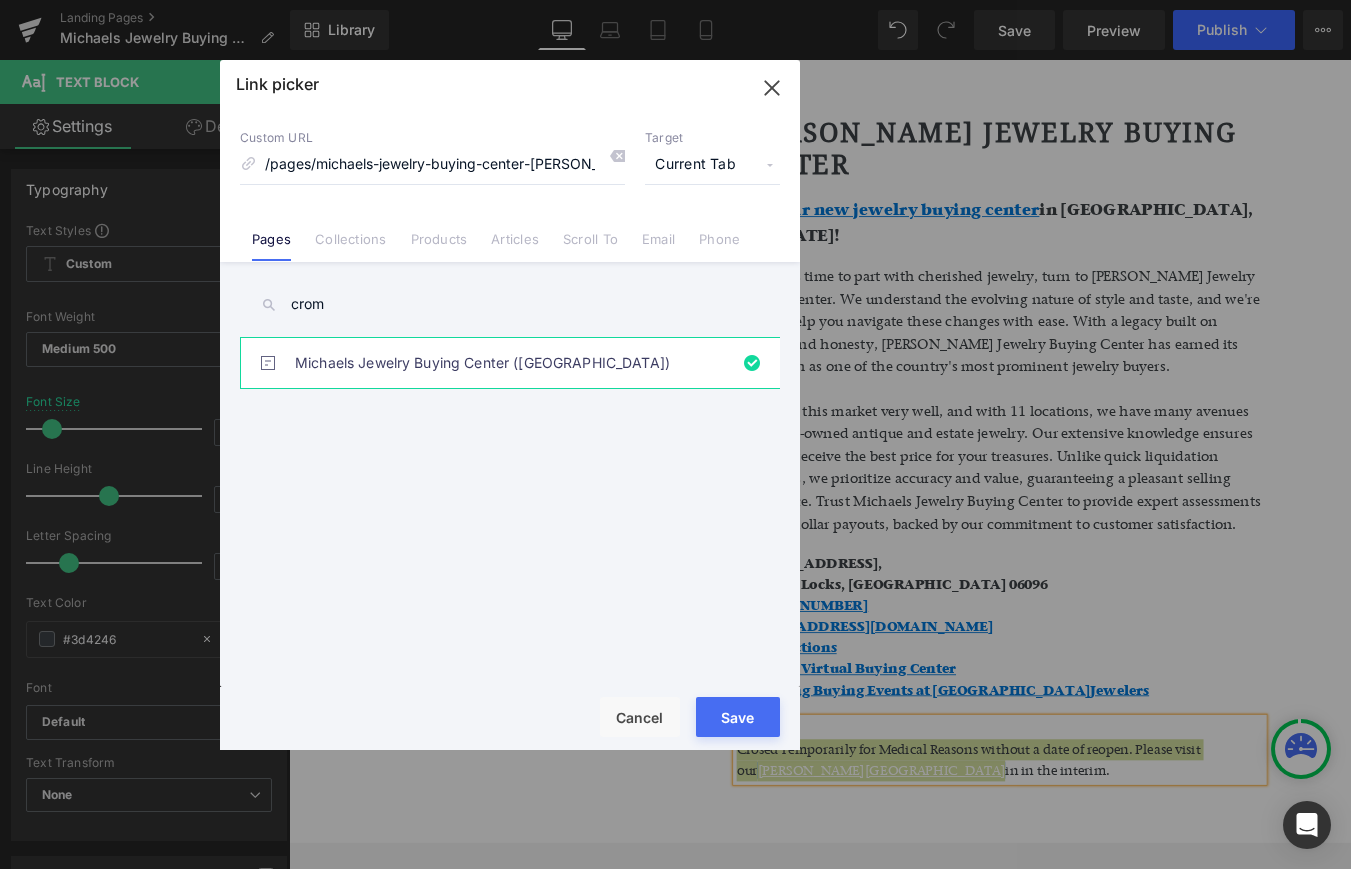 drag, startPoint x: 739, startPoint y: 720, endPoint x: 513, endPoint y: 751, distance: 228.1162 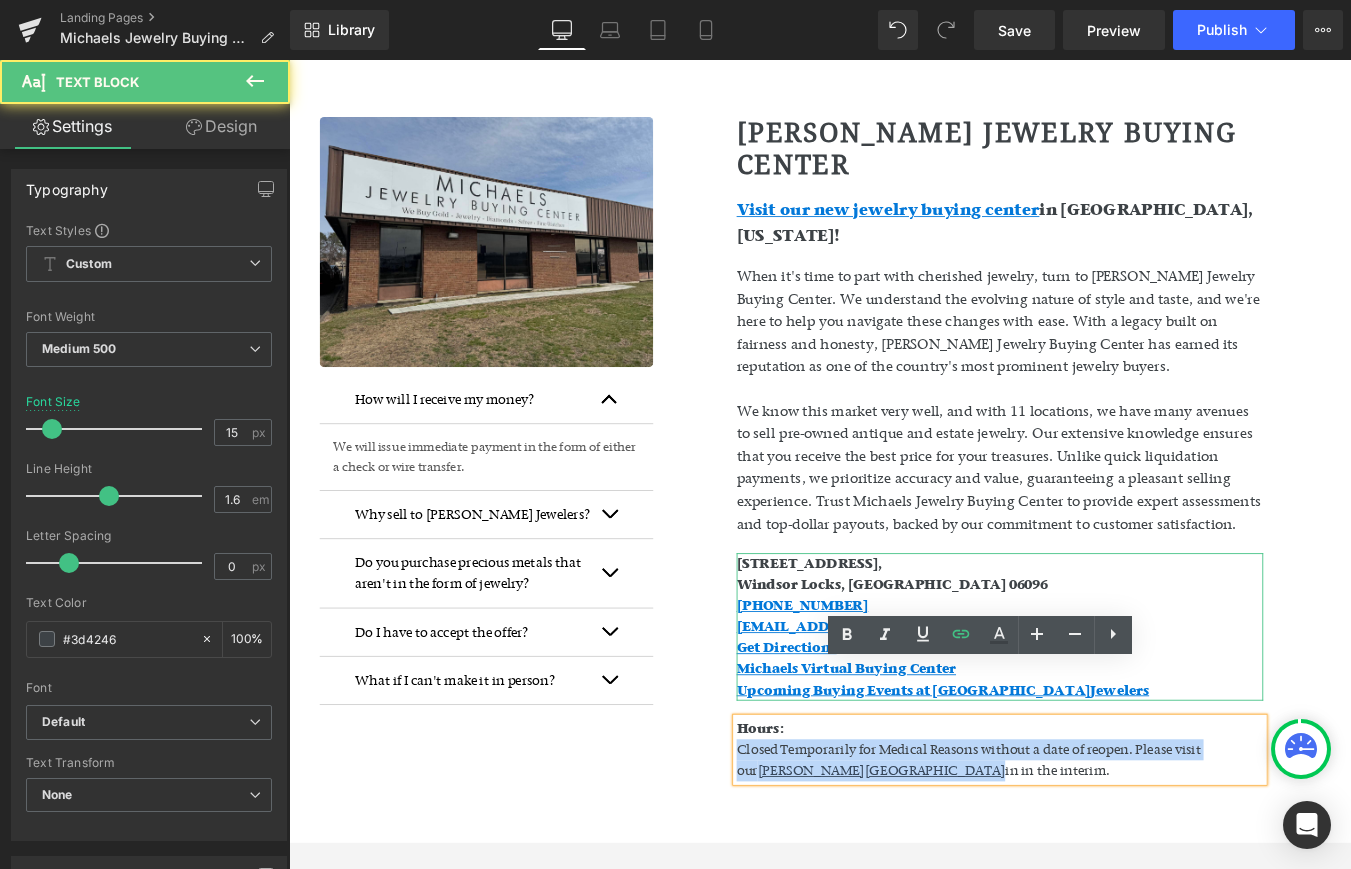 click on "[STREET_ADDRESS] 860-560-6179 [EMAIL_ADDRESS][DOMAIN_NAME] Get Directions Michaels Virtual Buying Center  Upcoming Buying Events at Michaels  Jewelers" at bounding box center (1099, 706) 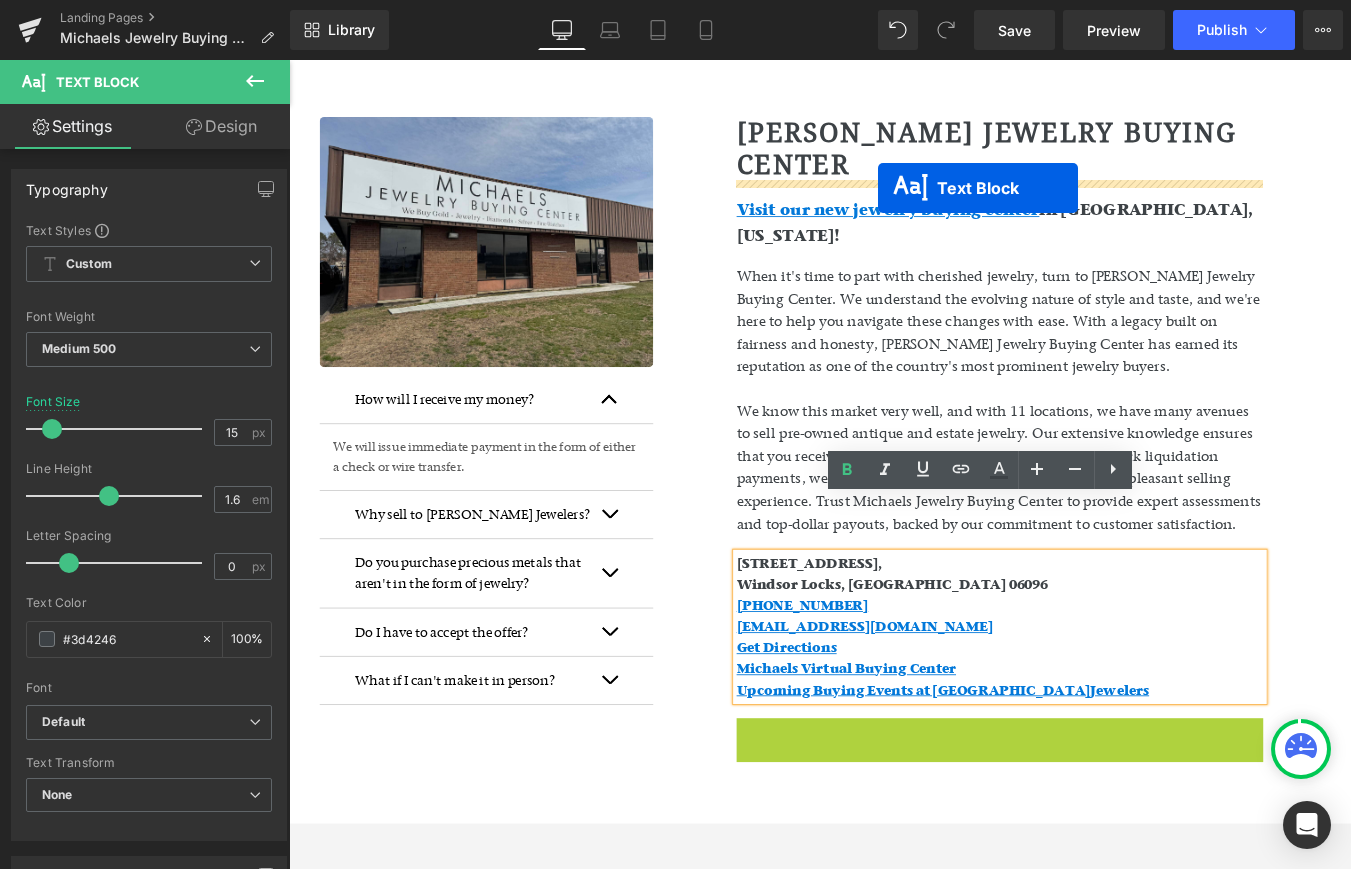 drag, startPoint x: 1009, startPoint y: 786, endPoint x: 960, endPoint y: 210, distance: 578.08044 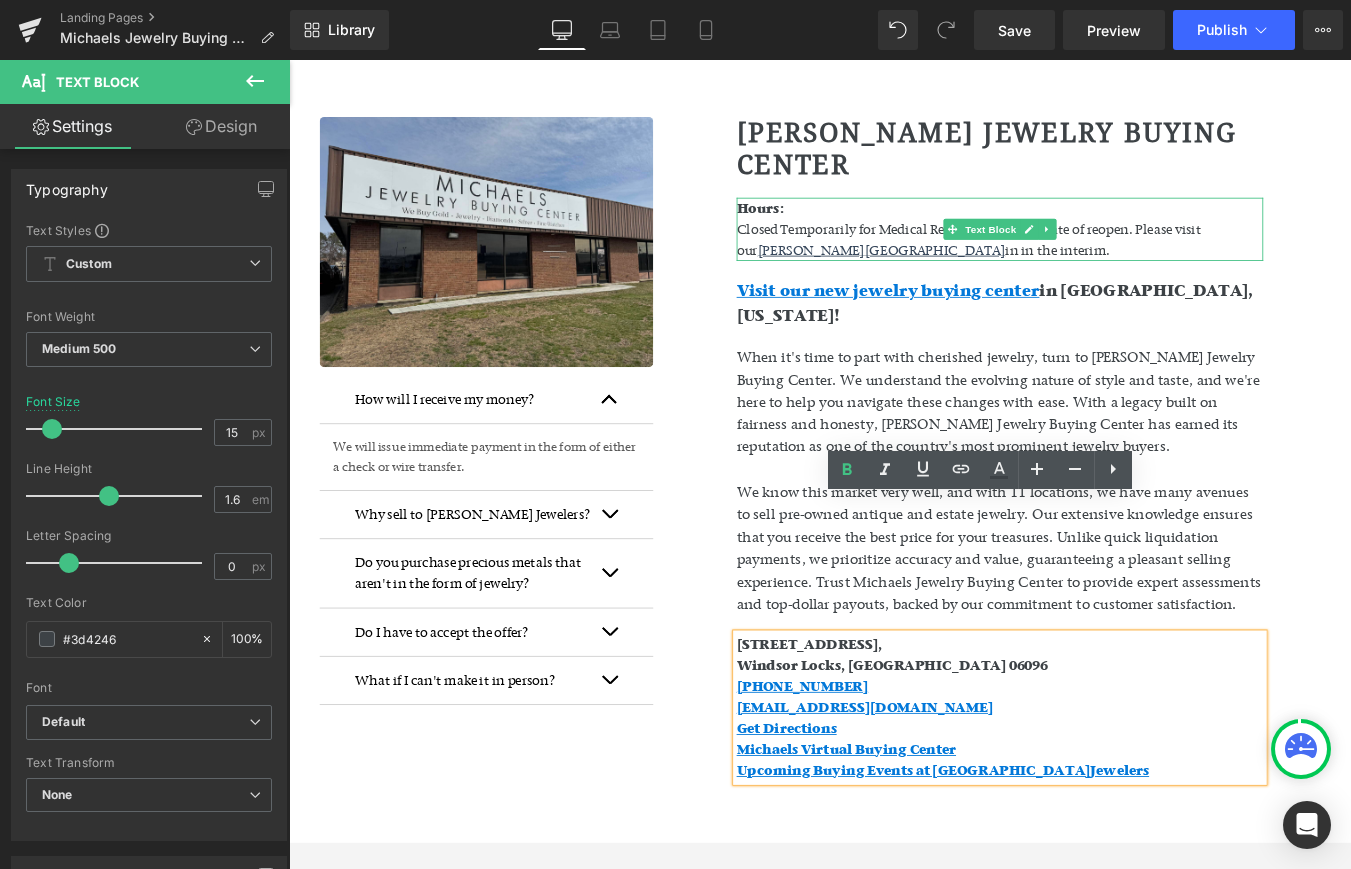 click on "Closed Temporarily for Medical Reasons without a date of reopen. Please visit our  [PERSON_NAME][GEOGRAPHIC_DATA]  in in the interim." at bounding box center [1099, 265] 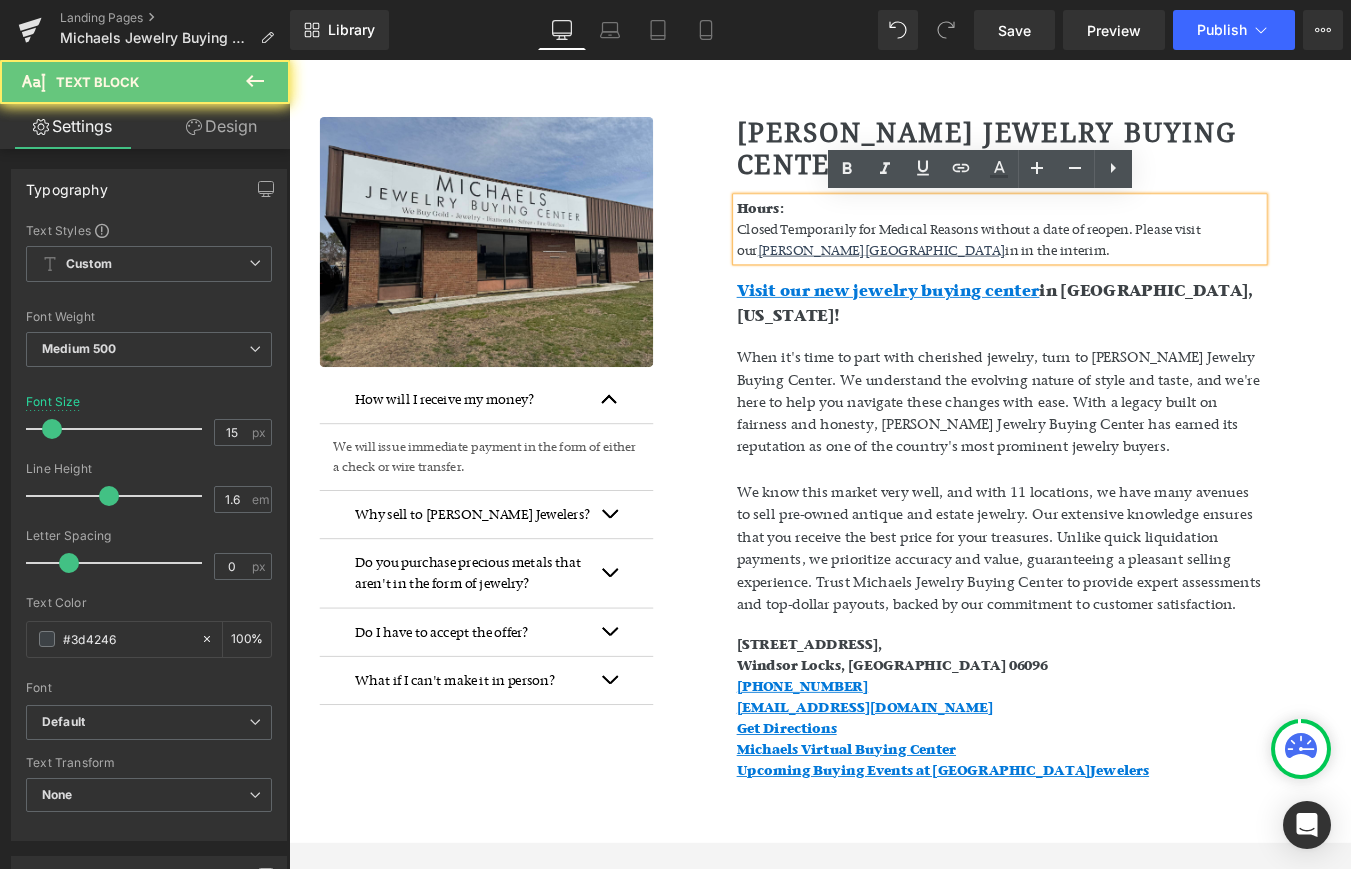 click on "Hours:" at bounding box center (826, 229) 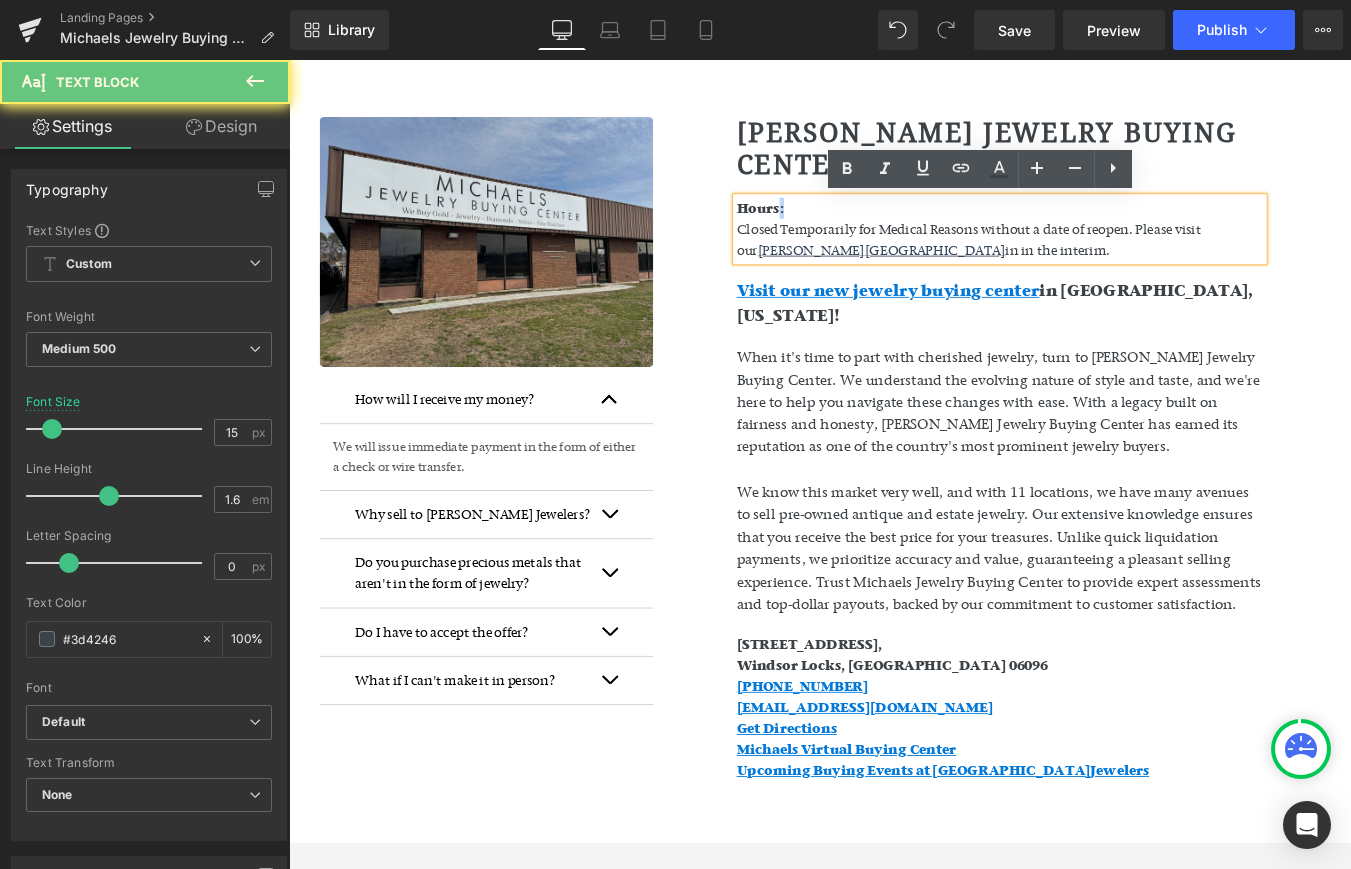 click on "Hours:" at bounding box center (826, 229) 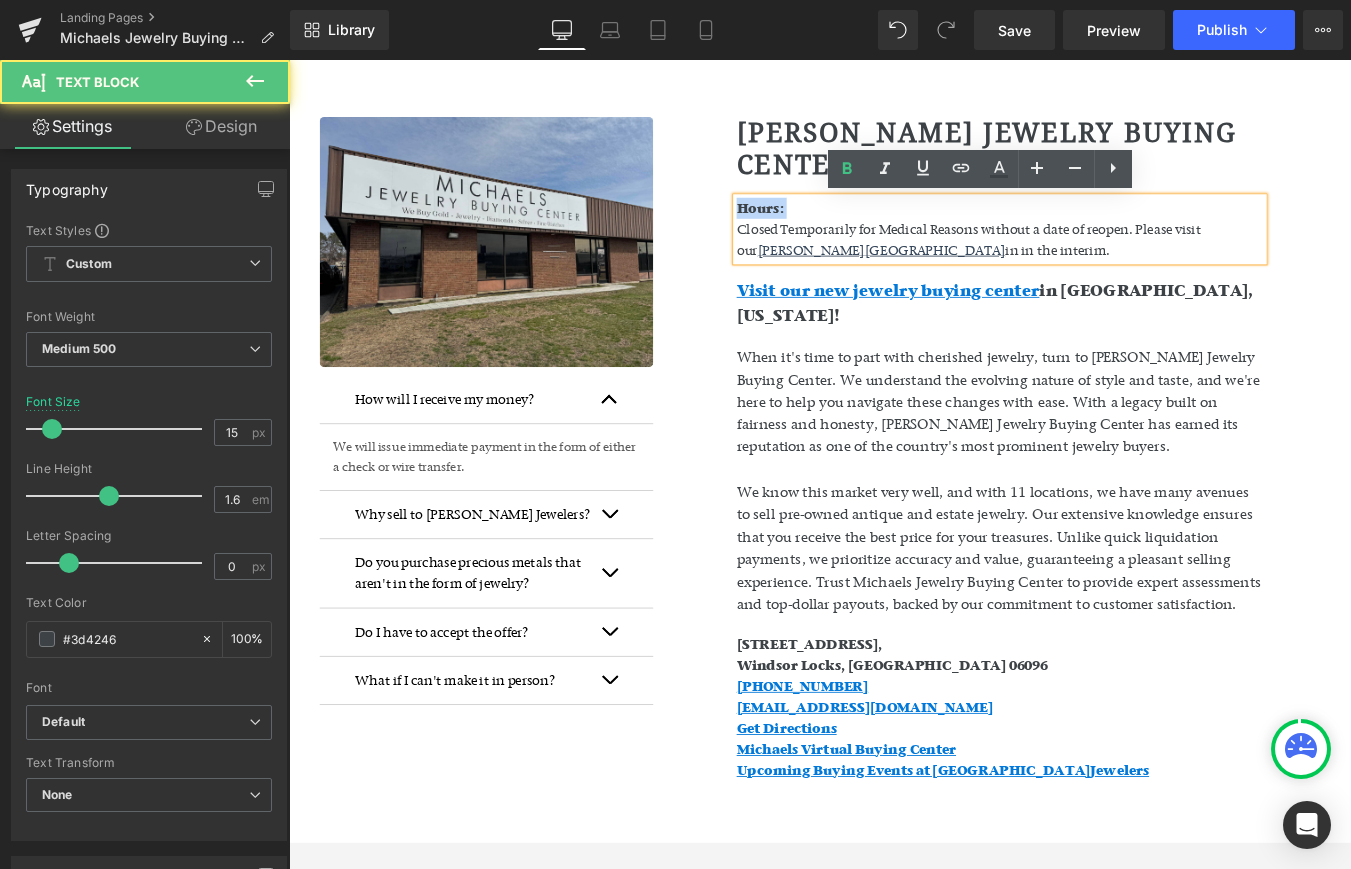 click on "Hours:" at bounding box center (826, 229) 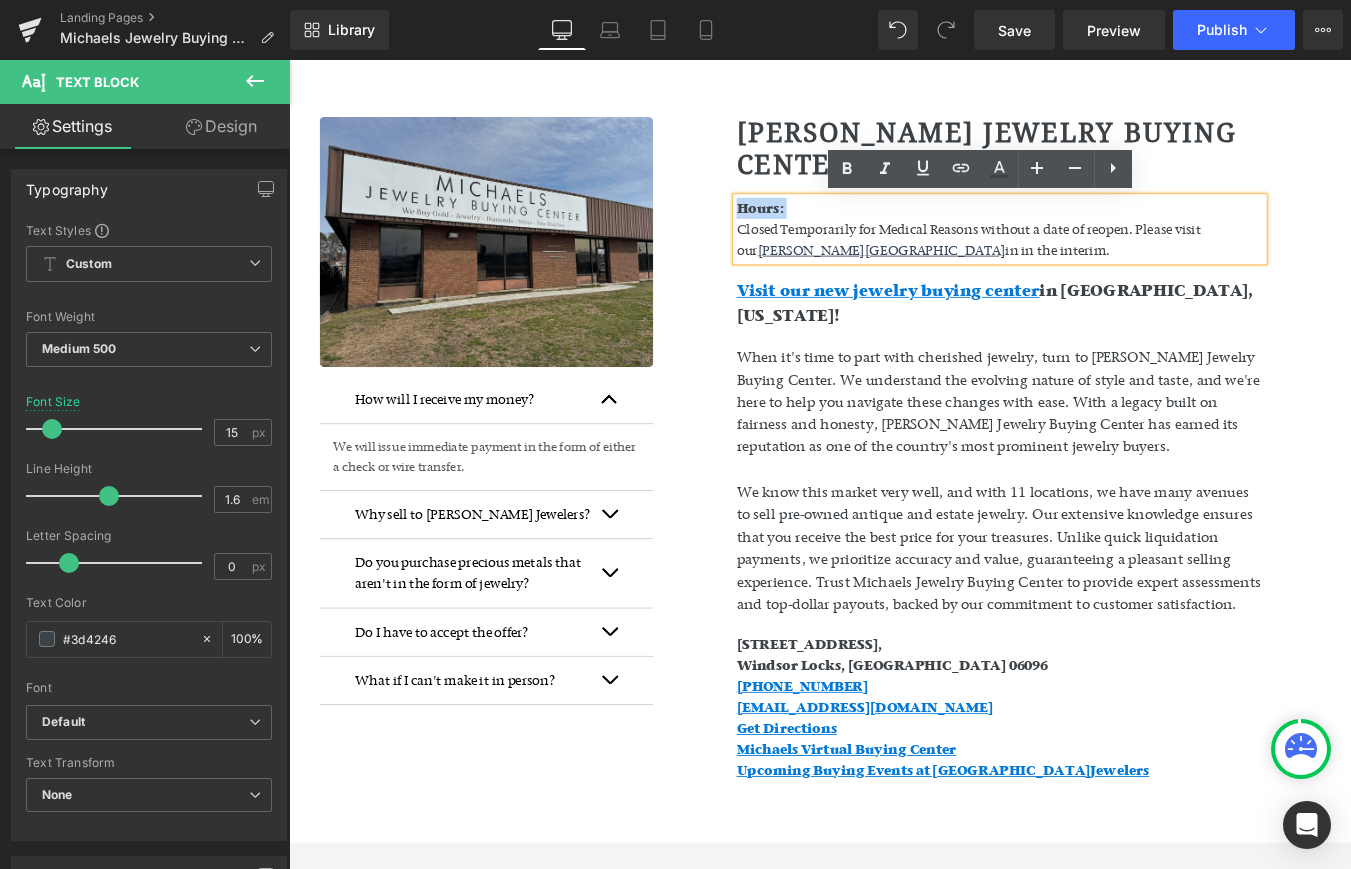 type 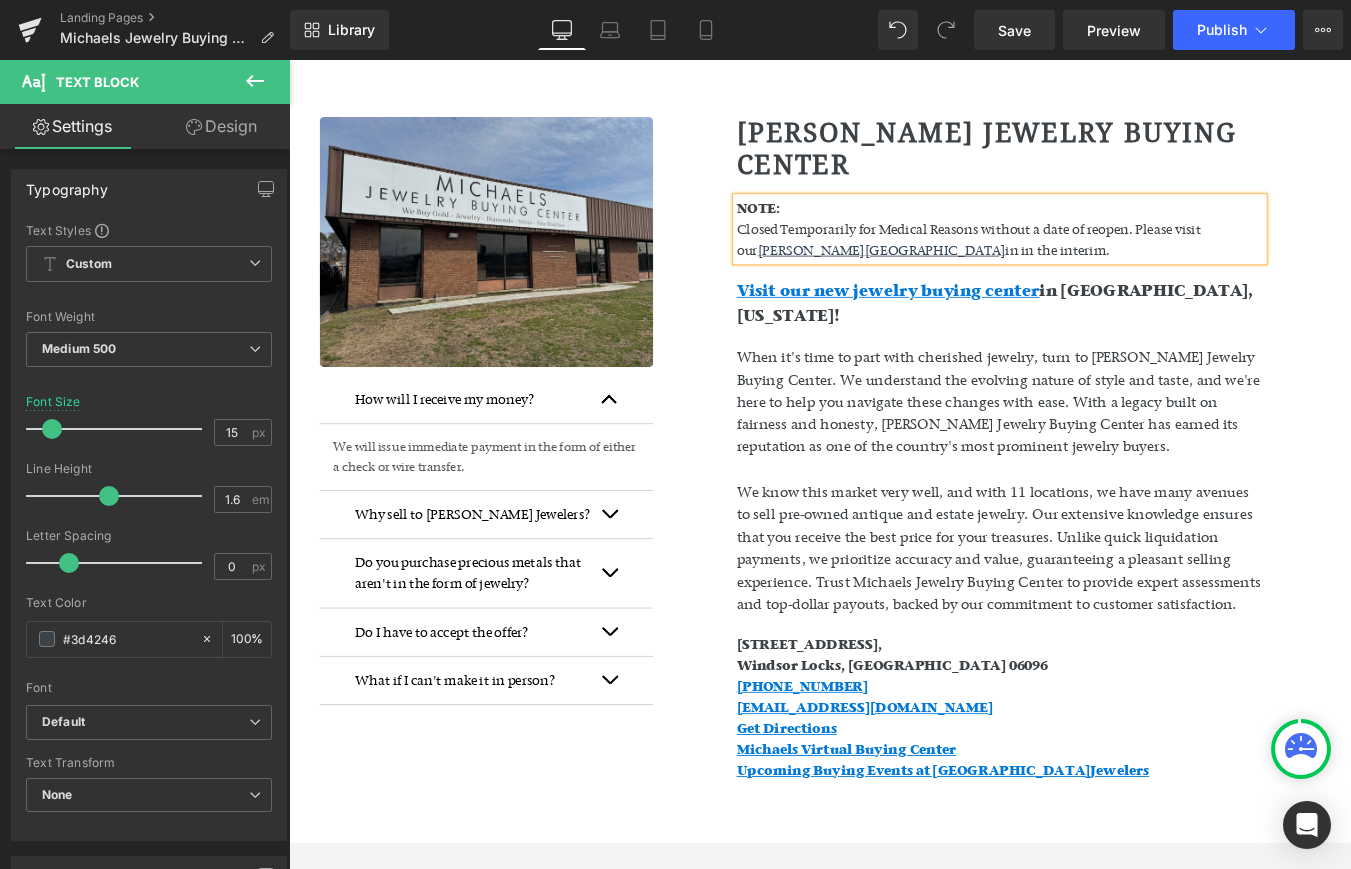 click on "Closed Temporarily for Medical Reasons without a date of reopen. Please visit our  [PERSON_NAME][GEOGRAPHIC_DATA]  in in the interim." at bounding box center [1099, 265] 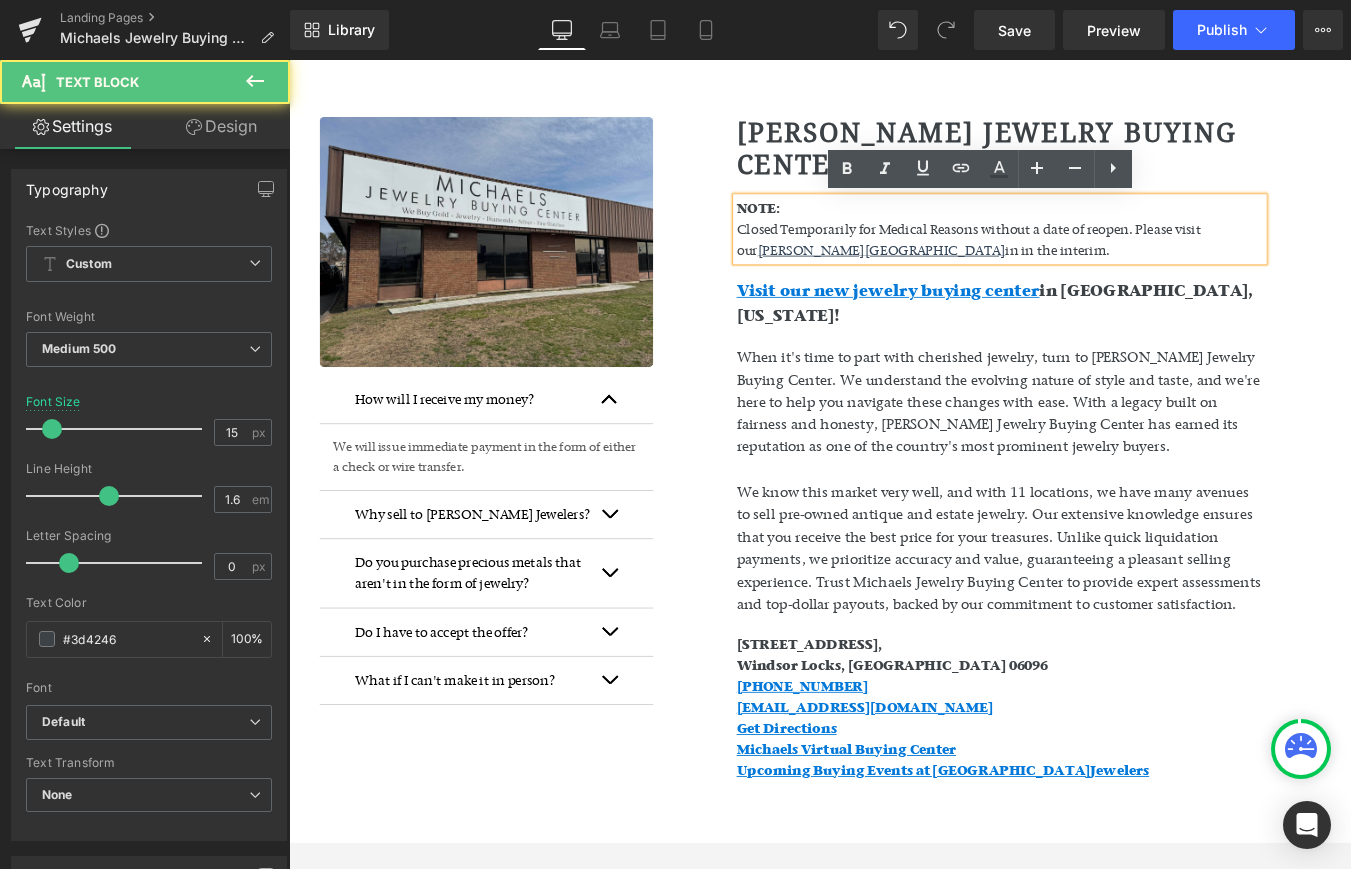 click on "NOTE:" at bounding box center [824, 229] 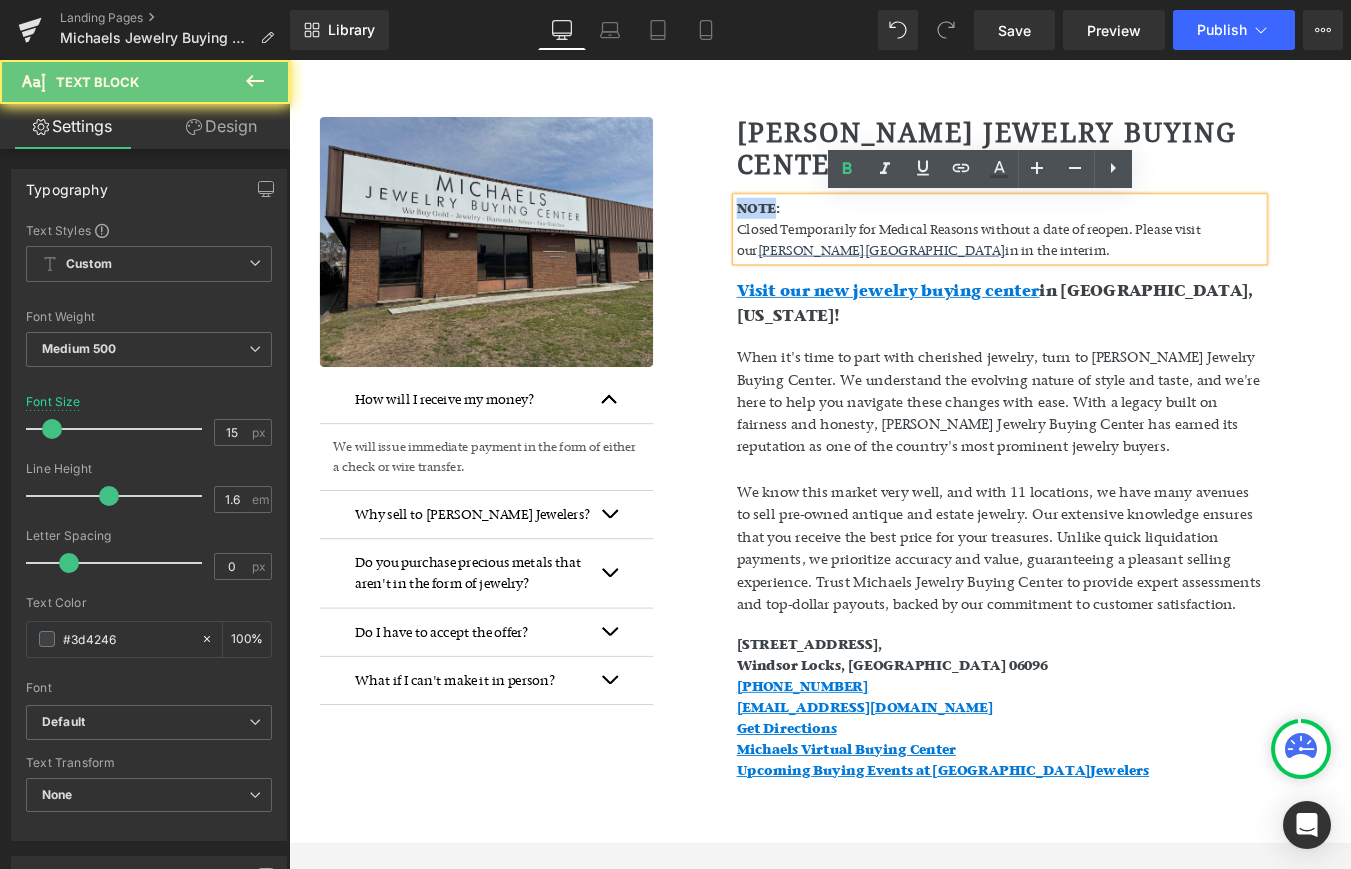 click on "NOTE:" at bounding box center [824, 229] 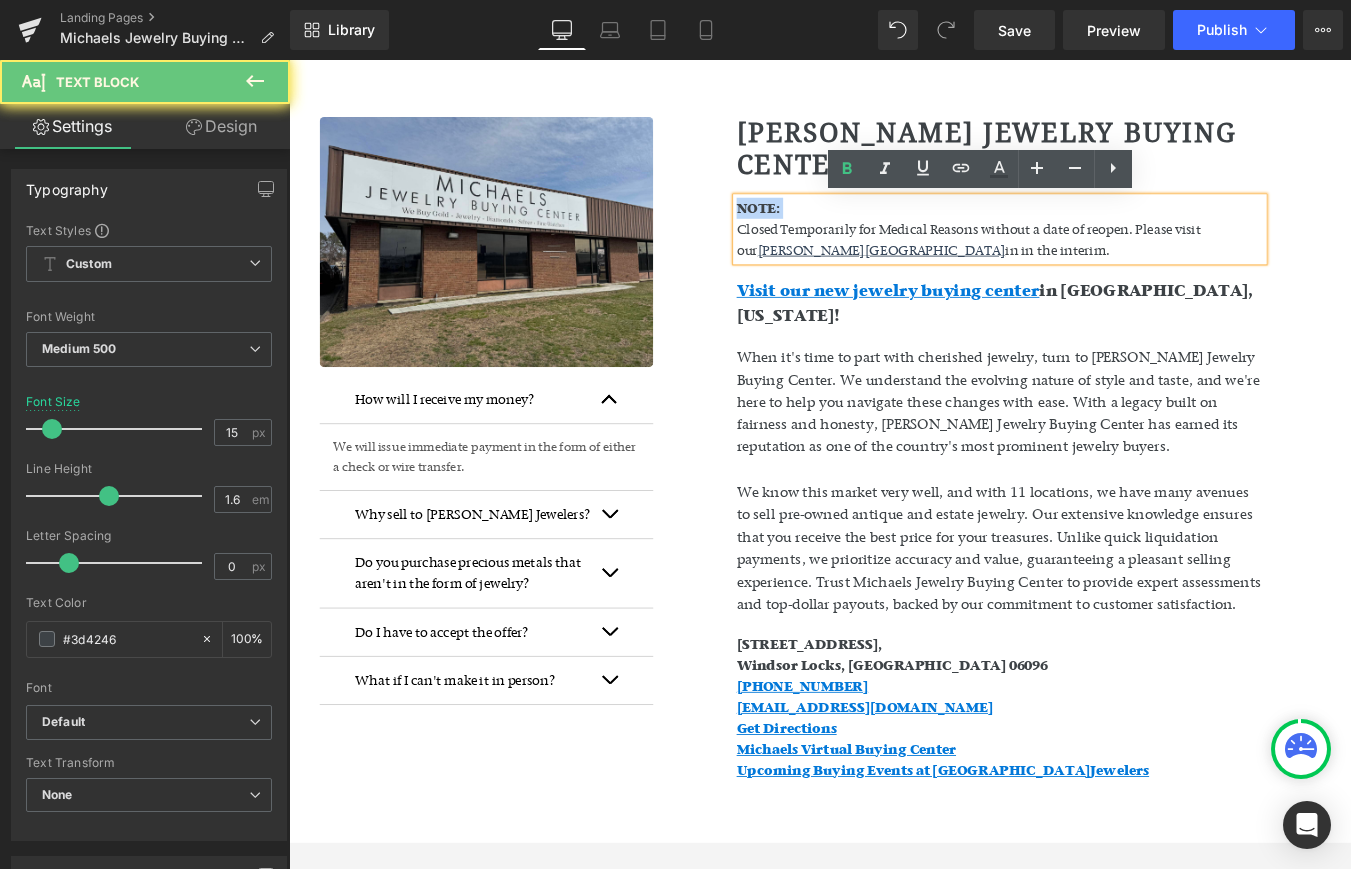 click on "NOTE:" at bounding box center (824, 229) 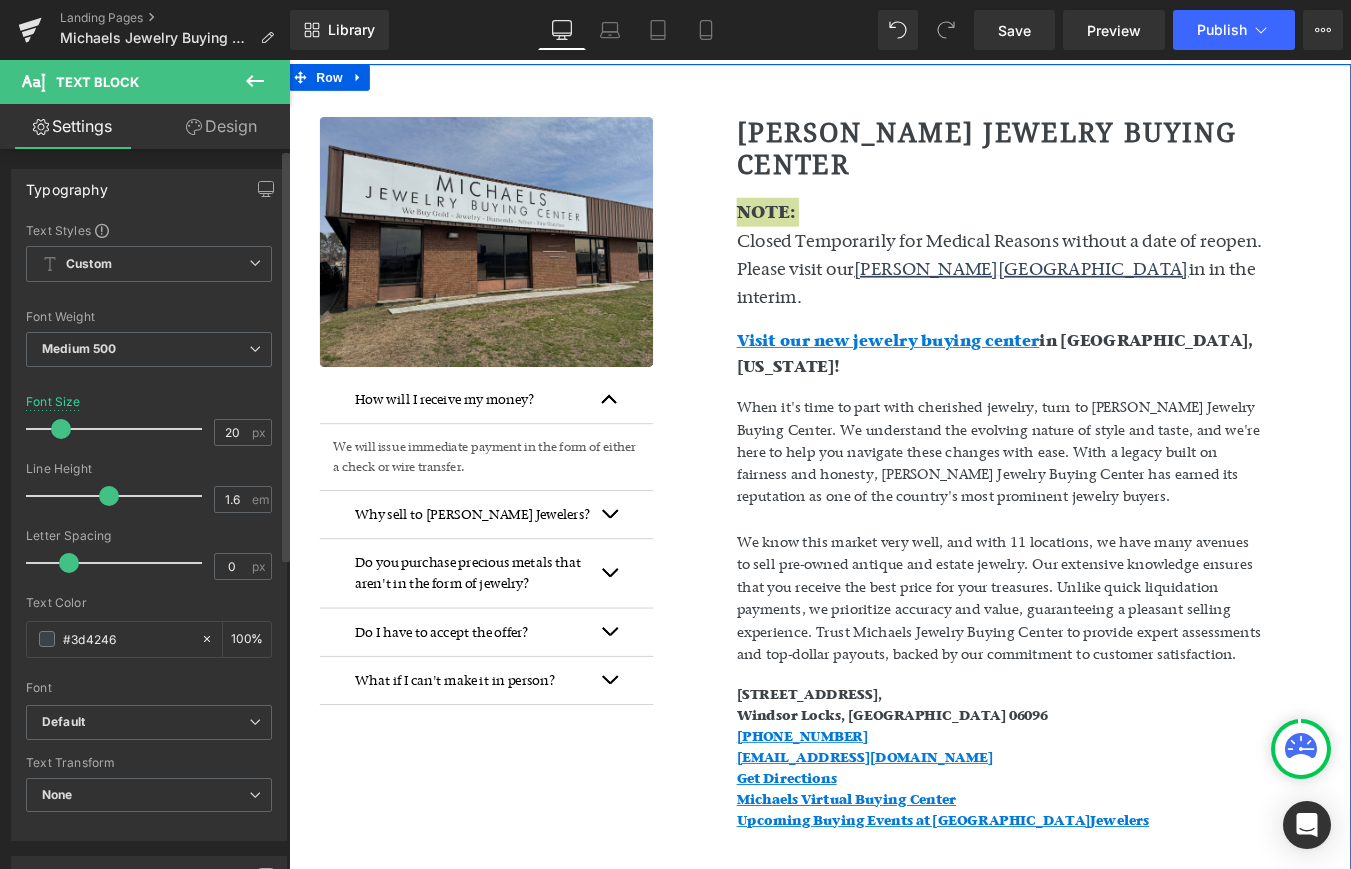 type on "21" 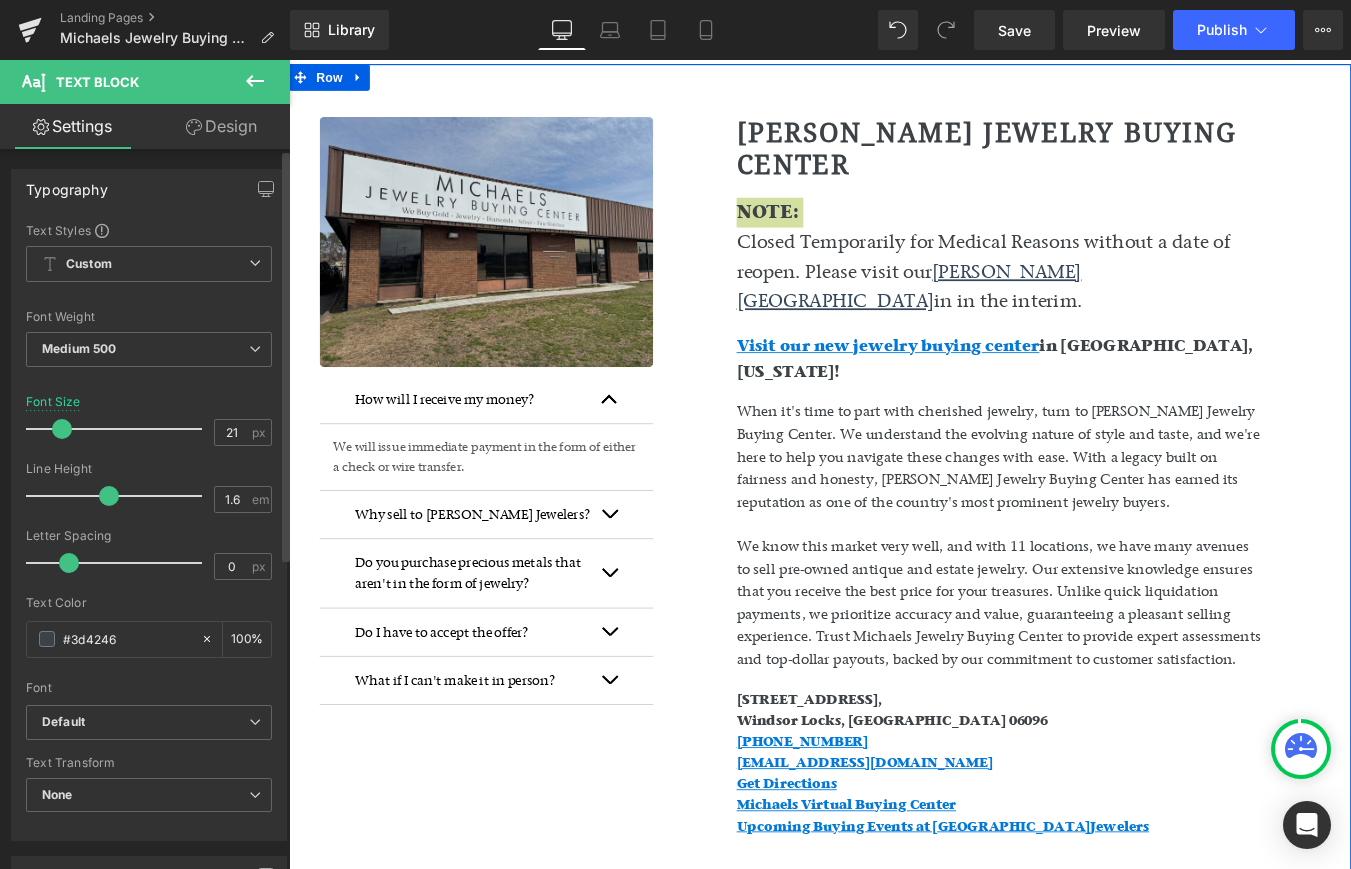 drag, startPoint x: 50, startPoint y: 425, endPoint x: 60, endPoint y: 424, distance: 10.049875 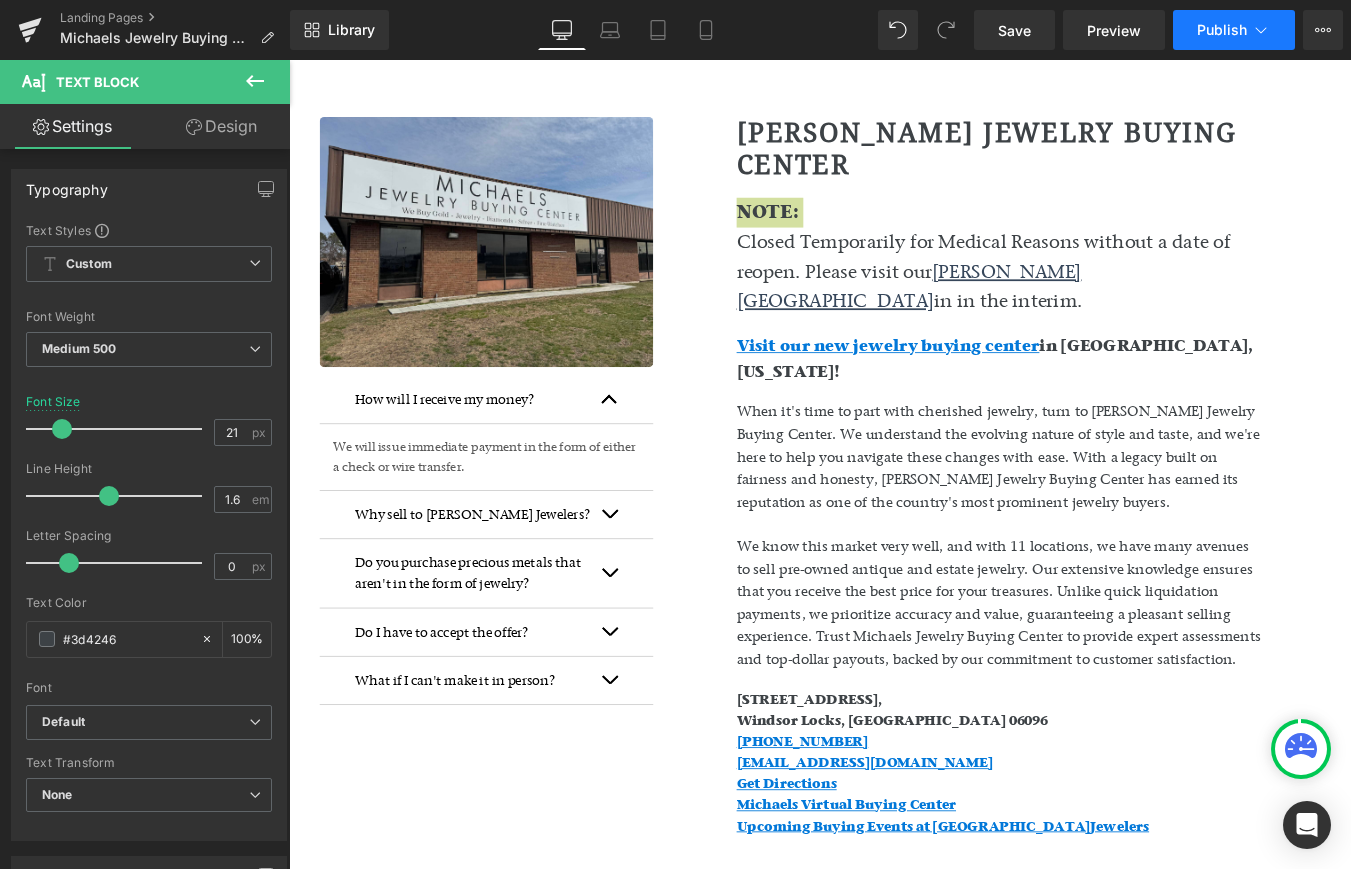 click on "Publish" at bounding box center [1222, 30] 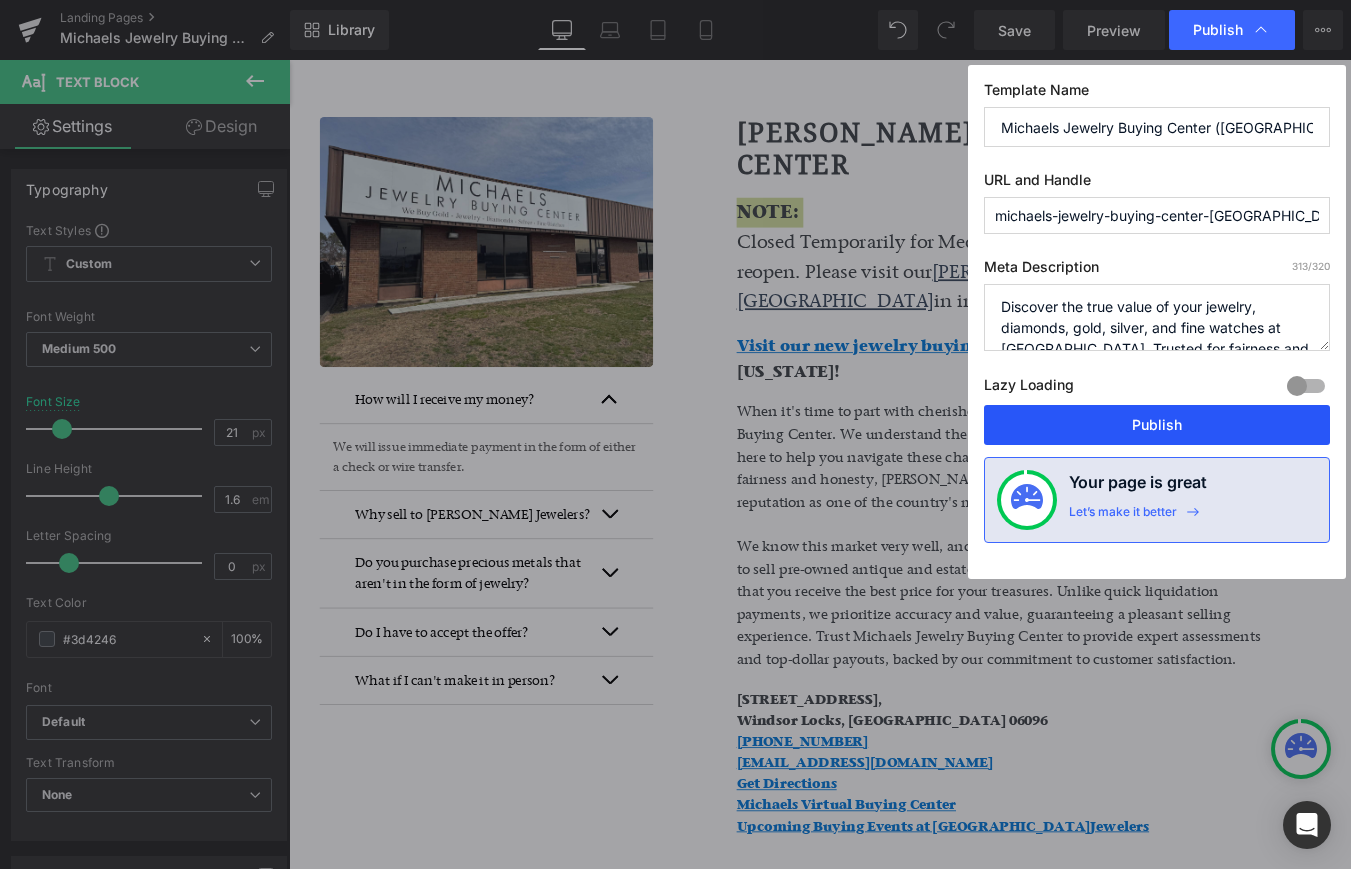 click on "Publish" at bounding box center (1157, 425) 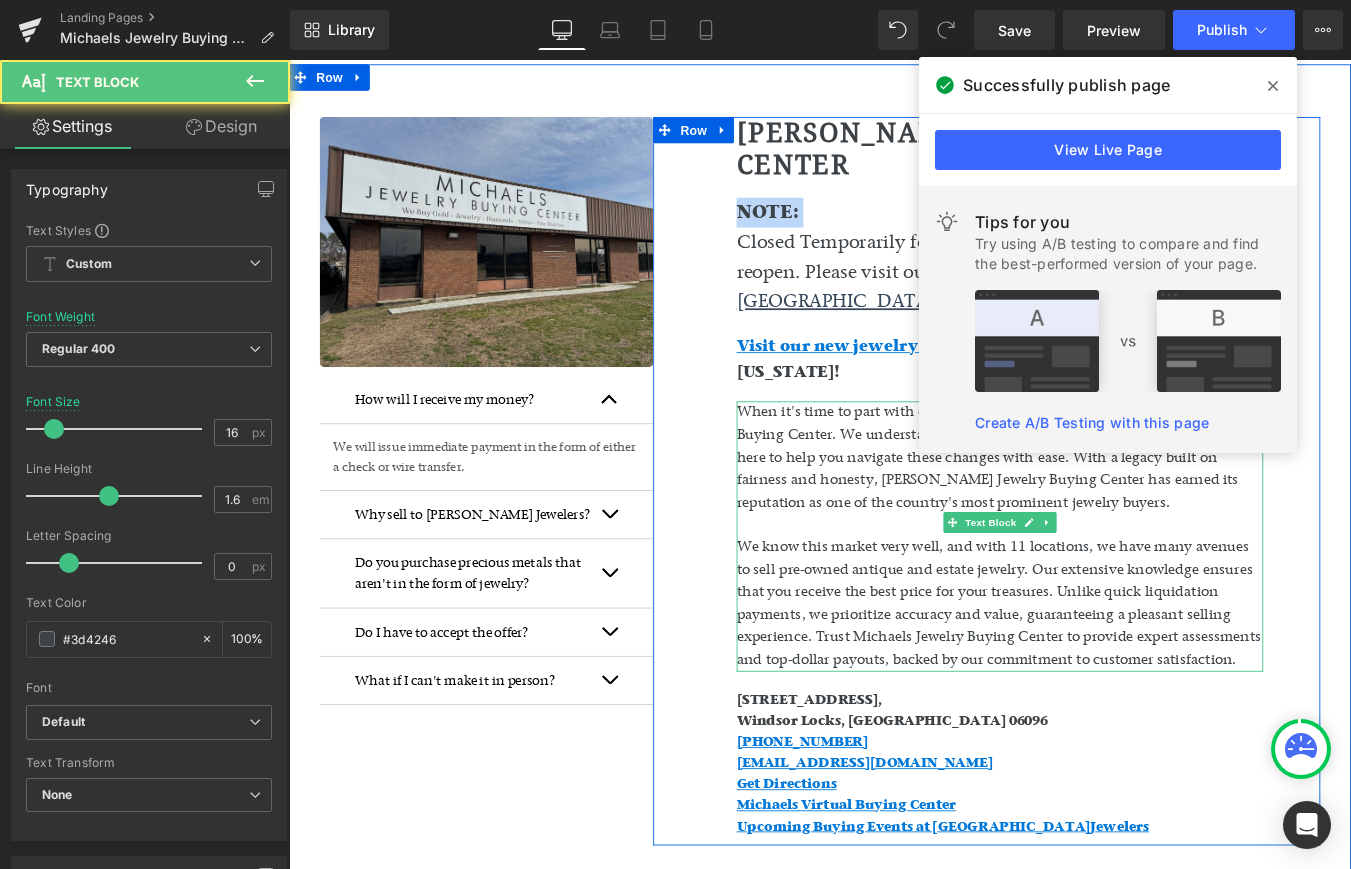 click on "We know this market very well, and with 11 locations, we have many avenues to sell pre-owned antique and estate jewelry. Our extensive knowledge ensures that you receive the best price for your treasures. Unlike quick liquidation payments, we prioritize accuracy and value, guaranteeing a pleasant selling experience. Trust Michaels Jewelry Buying Center to provide expert assessments and top-dollar payouts, backed by our commitment to customer satisfaction." at bounding box center (1099, 680) 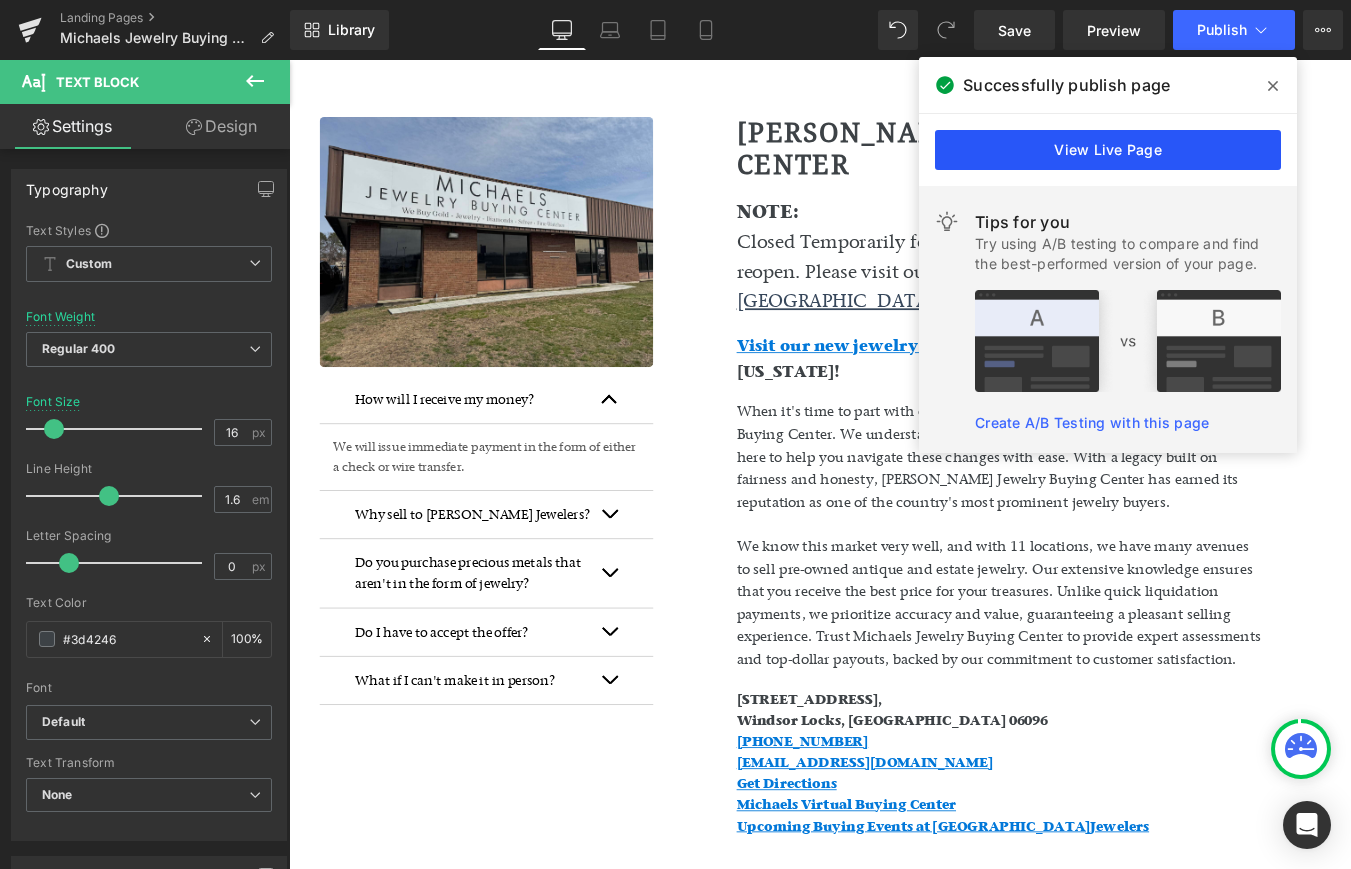 click on "View Live Page" at bounding box center [1108, 150] 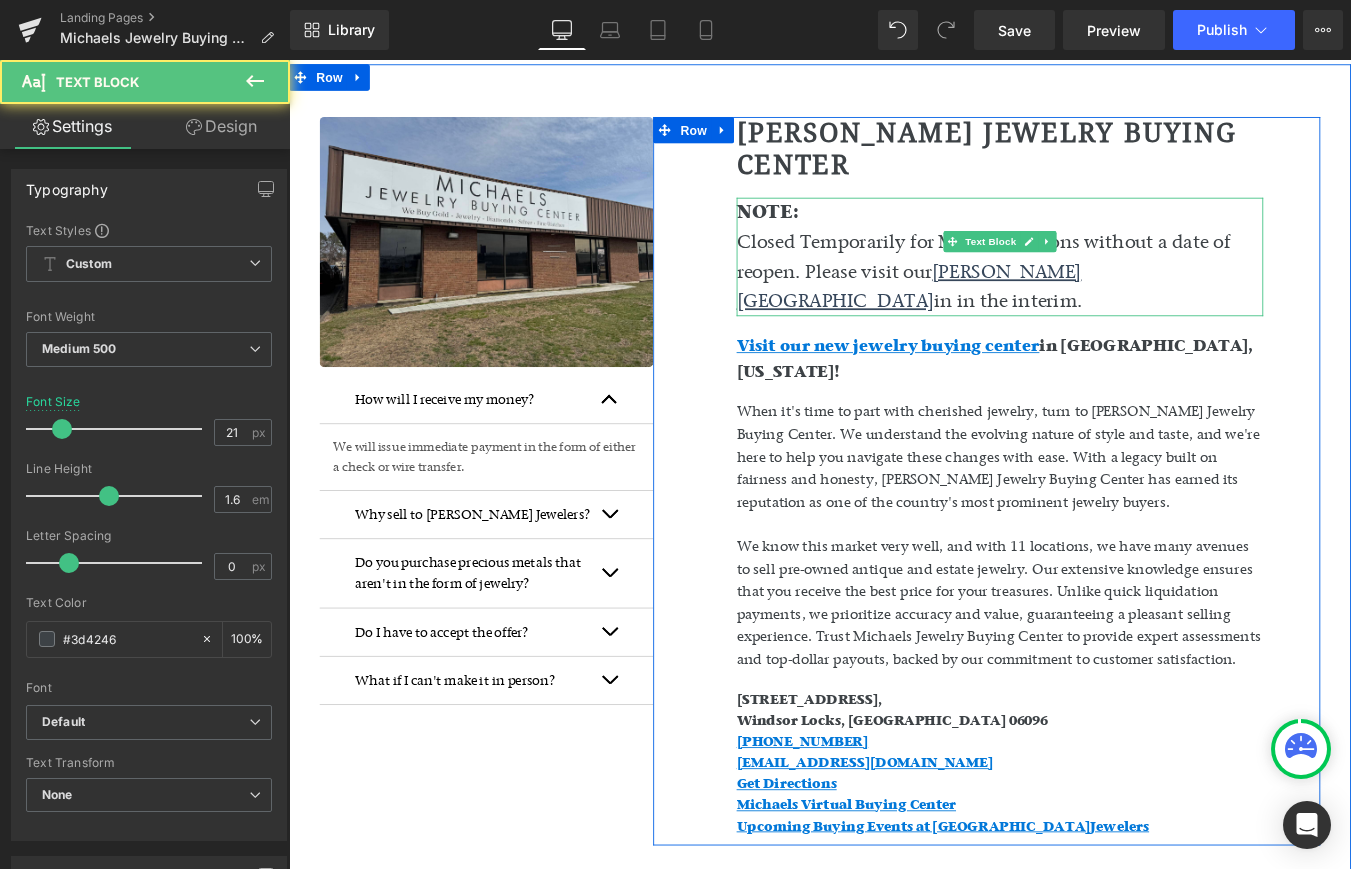 click on "Closed Temporarily for Medical Reasons without a date of reopen. Please visit our  [PERSON_NAME][GEOGRAPHIC_DATA]  in in the interim." at bounding box center (1099, 301) 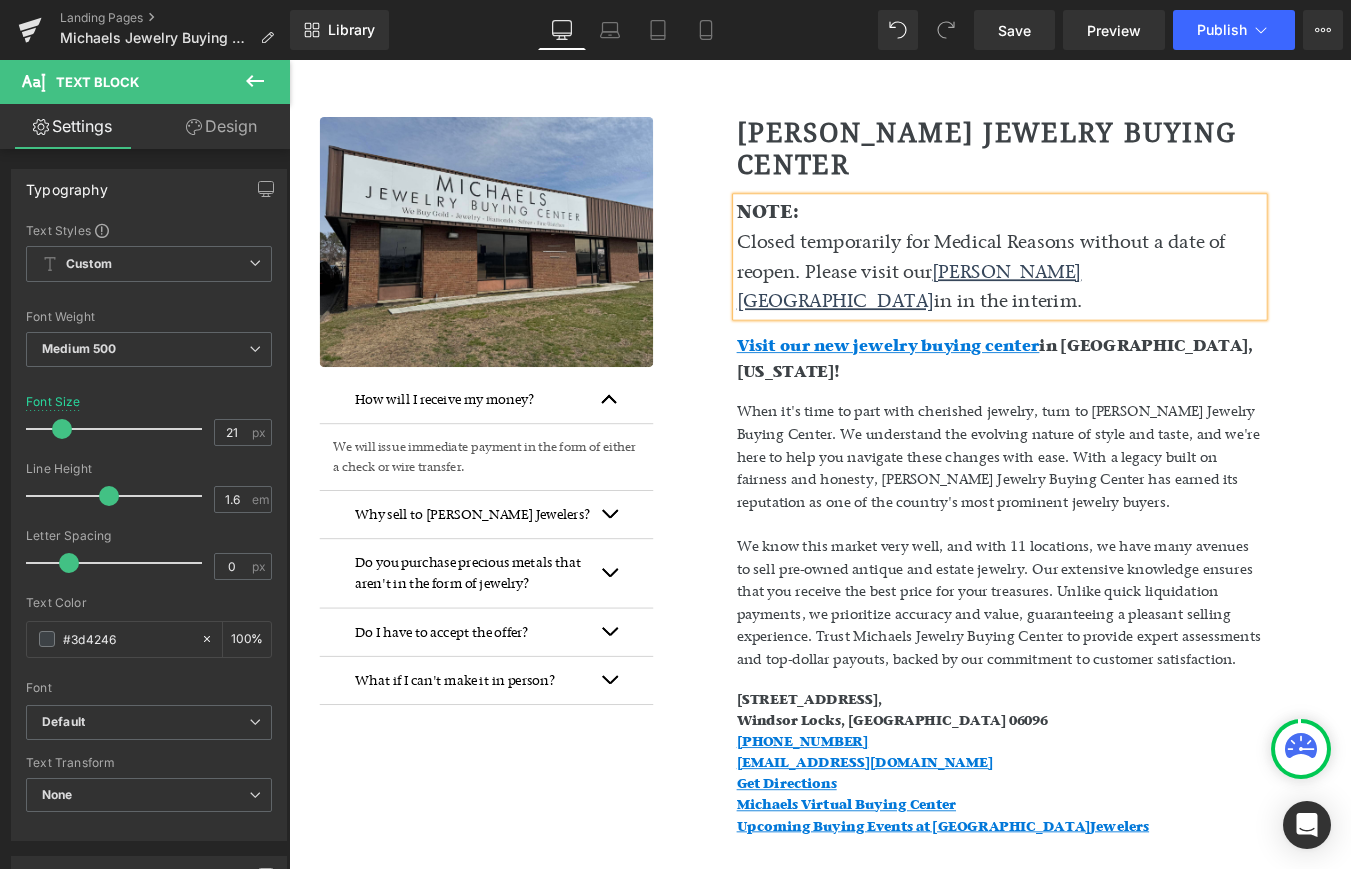 click on "Closed temporarily for Medical Reasons without a date of reopen. Please visit our  [PERSON_NAME][GEOGRAPHIC_DATA]  in in the interim." at bounding box center (1099, 301) 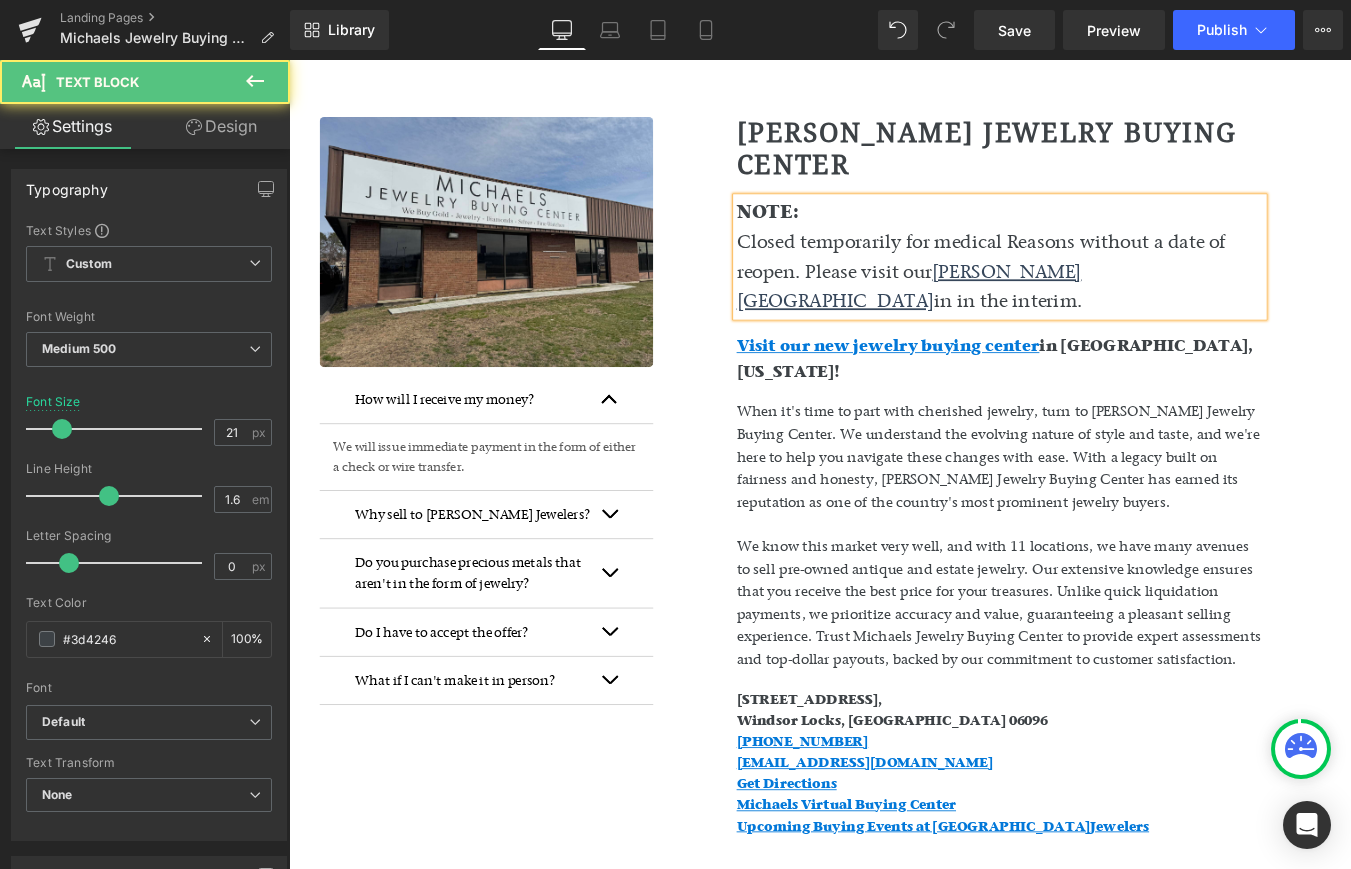 click on "Closed temporarily for medical Reasons without a date of reopen. Please visit our  [PERSON_NAME][GEOGRAPHIC_DATA]  in in the interim." at bounding box center (1099, 301) 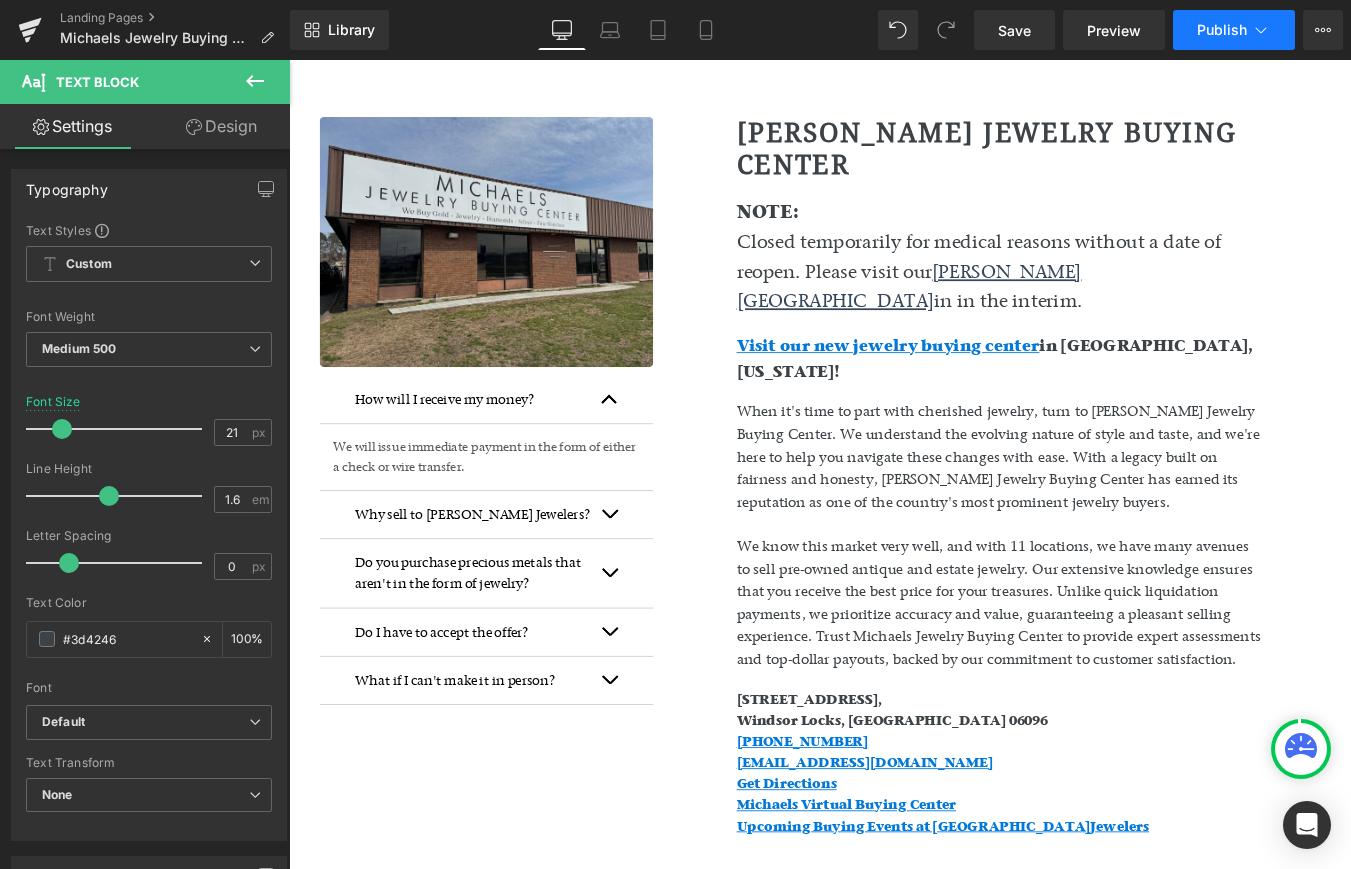 click on "Publish" at bounding box center (1222, 30) 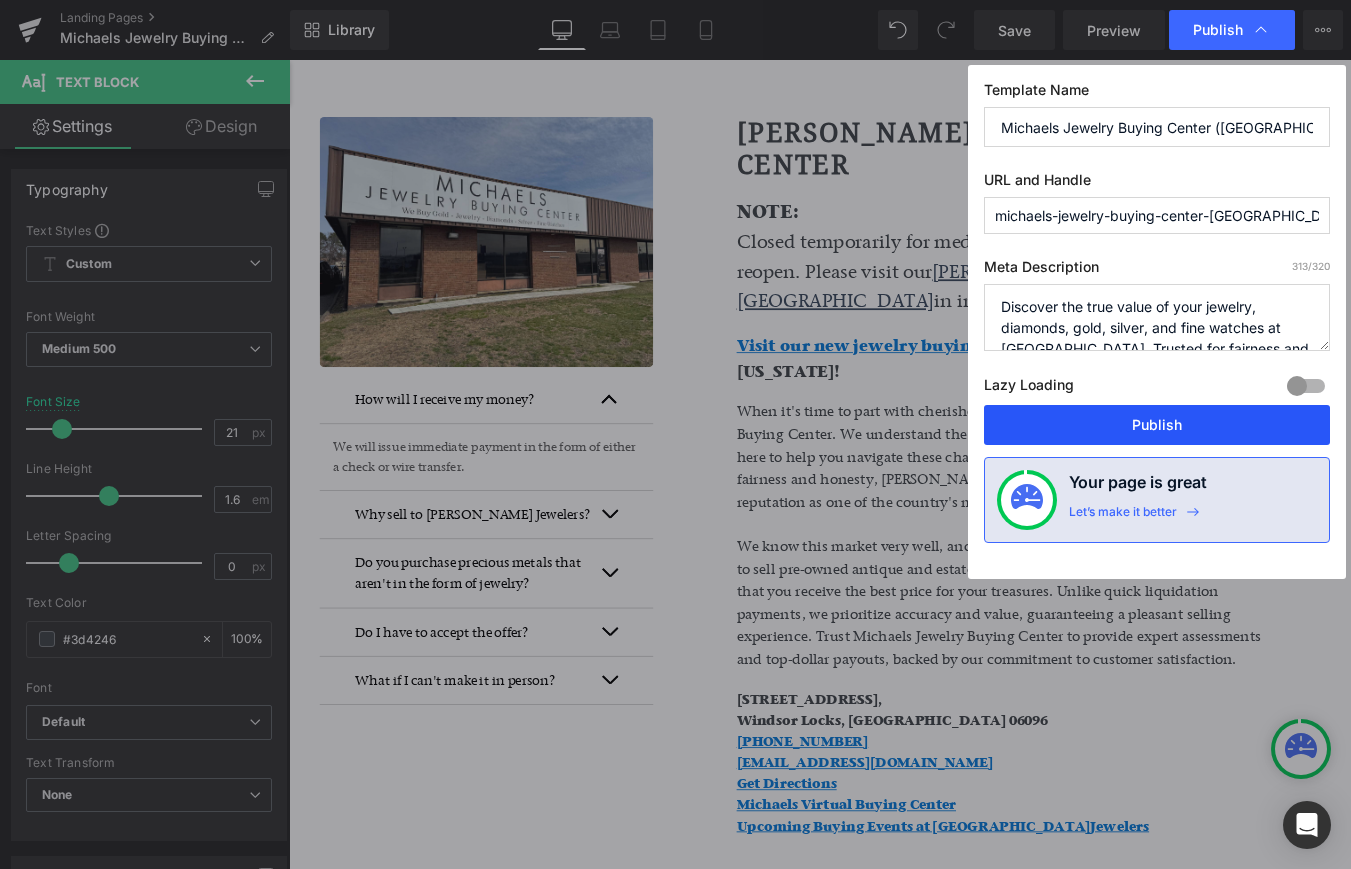 drag, startPoint x: 1159, startPoint y: 413, endPoint x: 990, endPoint y: 403, distance: 169.2956 